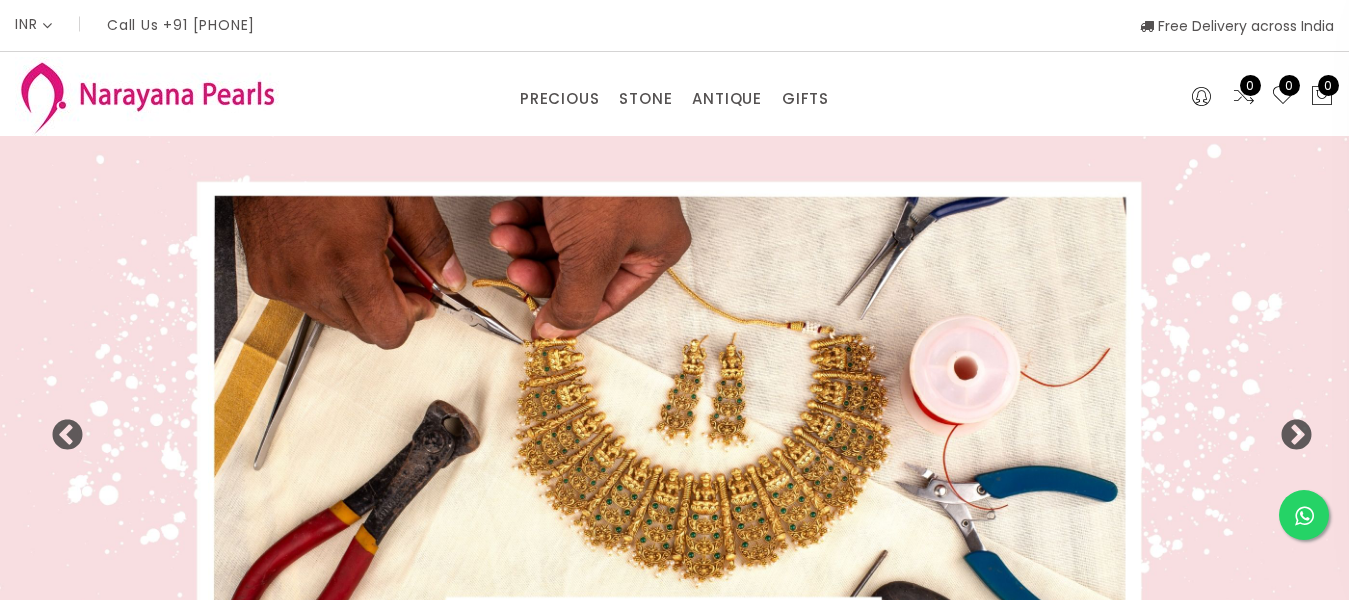 select on "INR" 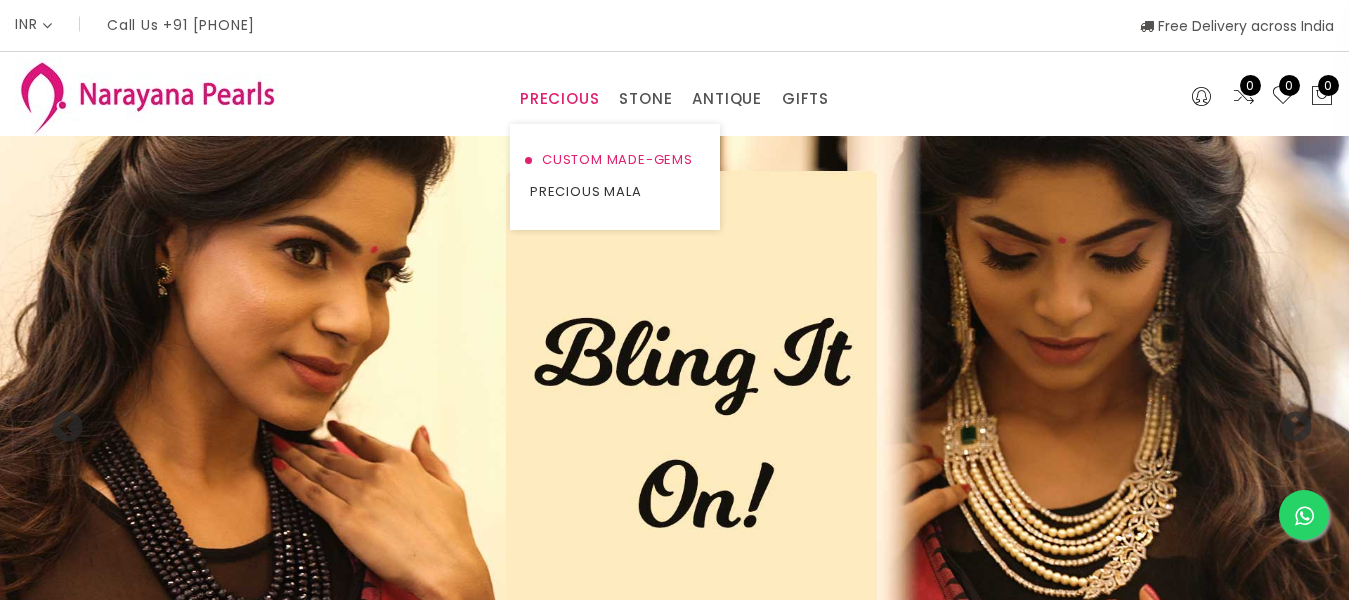 click on "CUSTOM MADE-GEMS" at bounding box center [615, 160] 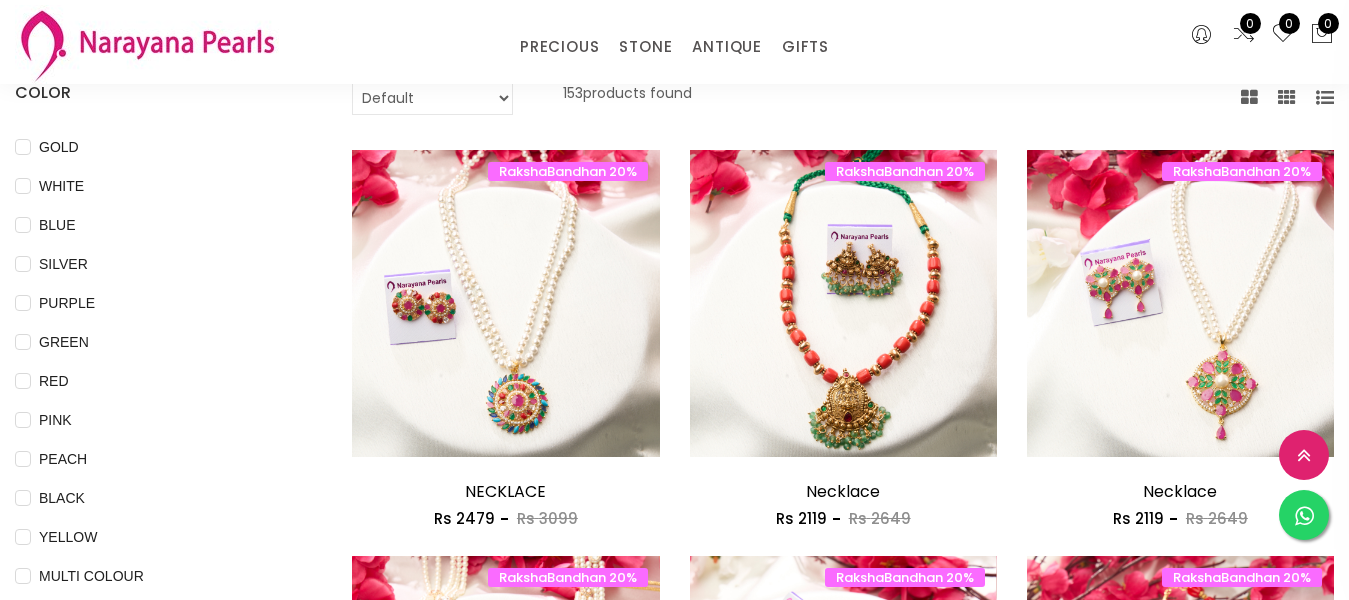 scroll, scrollTop: 100, scrollLeft: 0, axis: vertical 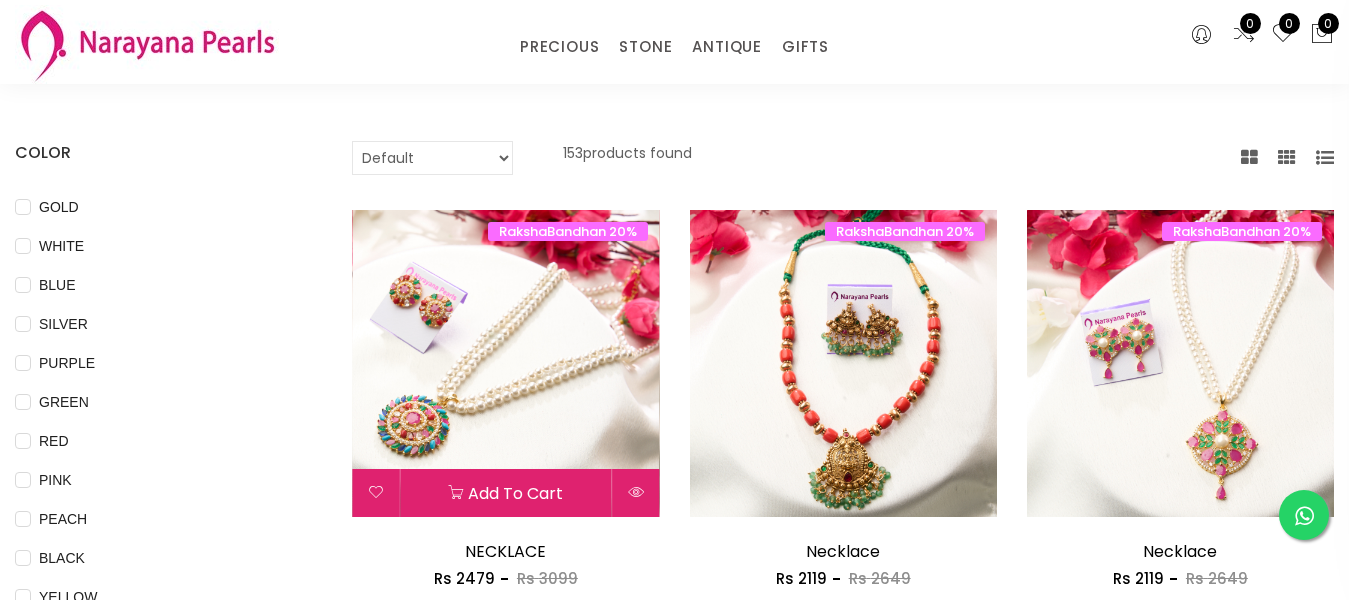 click at bounding box center [505, 363] 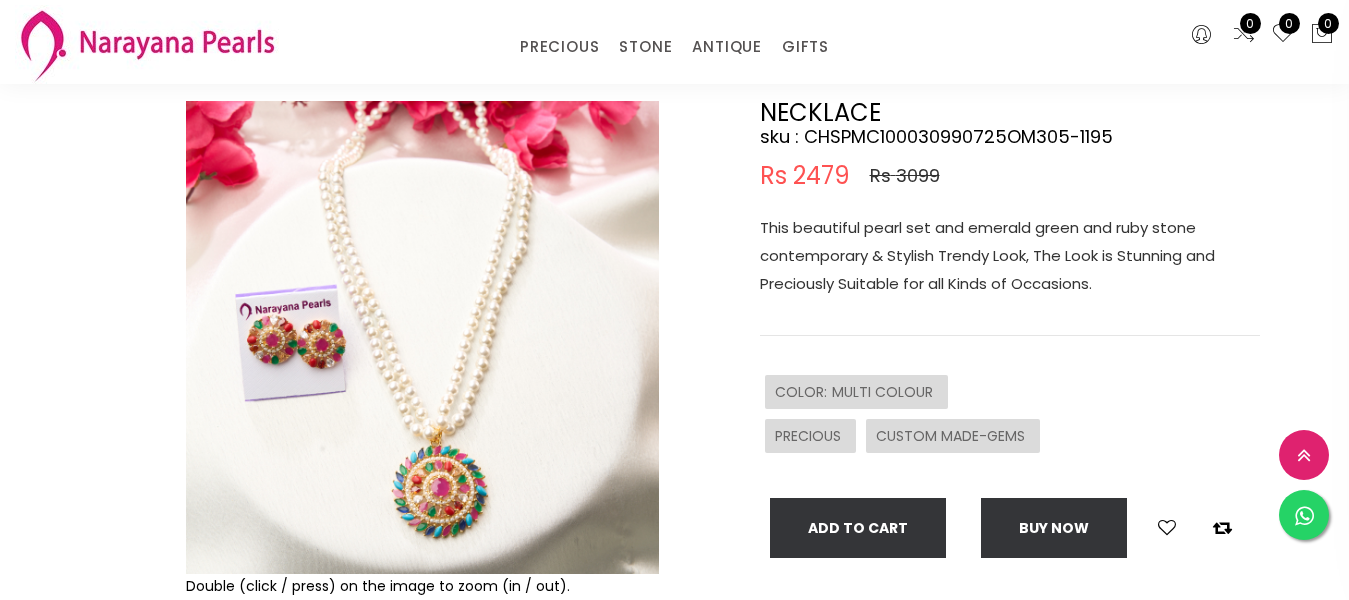 scroll, scrollTop: 200, scrollLeft: 0, axis: vertical 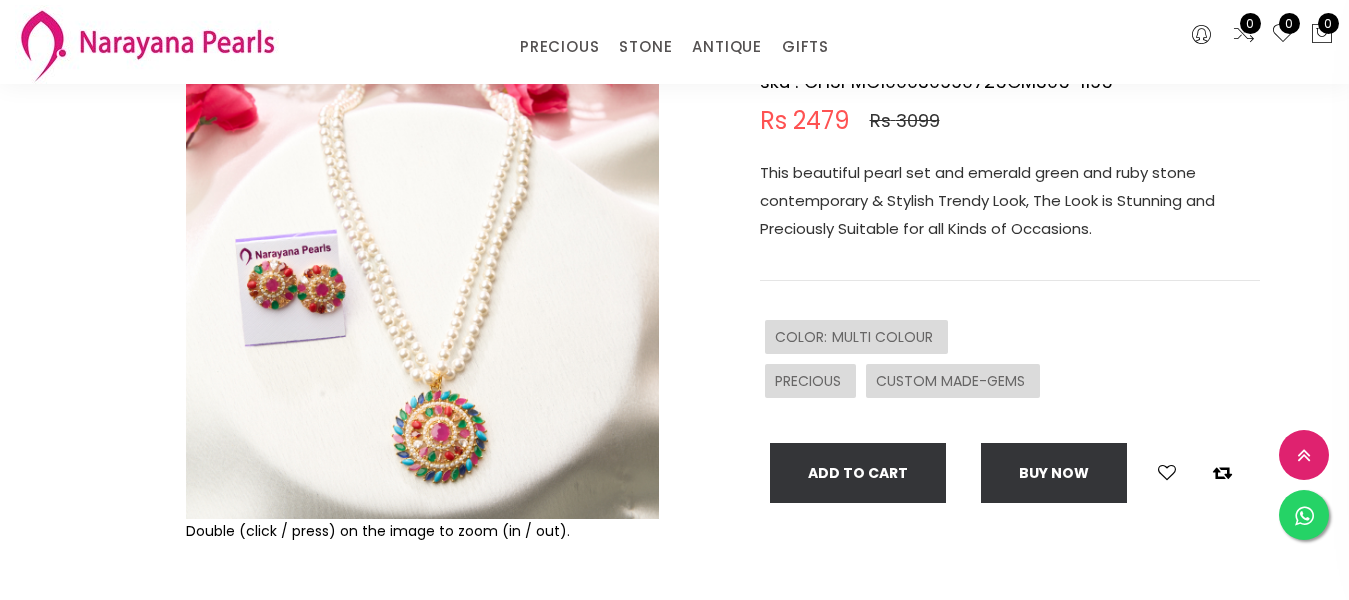 click at bounding box center [422, 282] 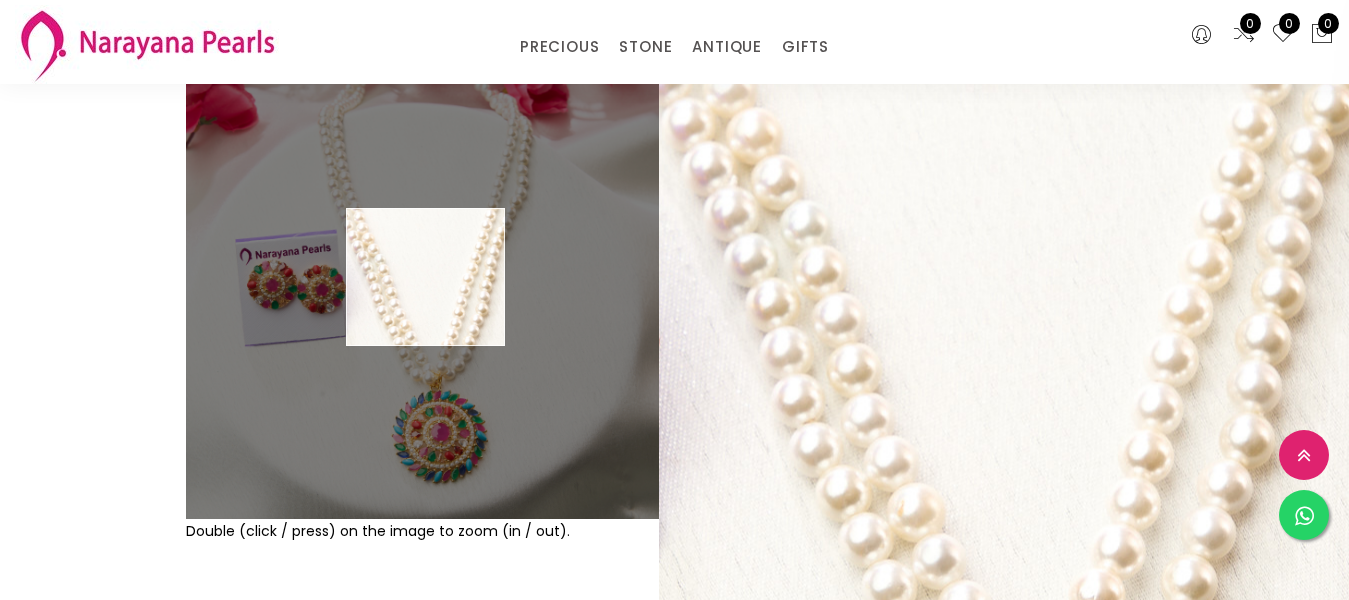 click at bounding box center (422, 282) 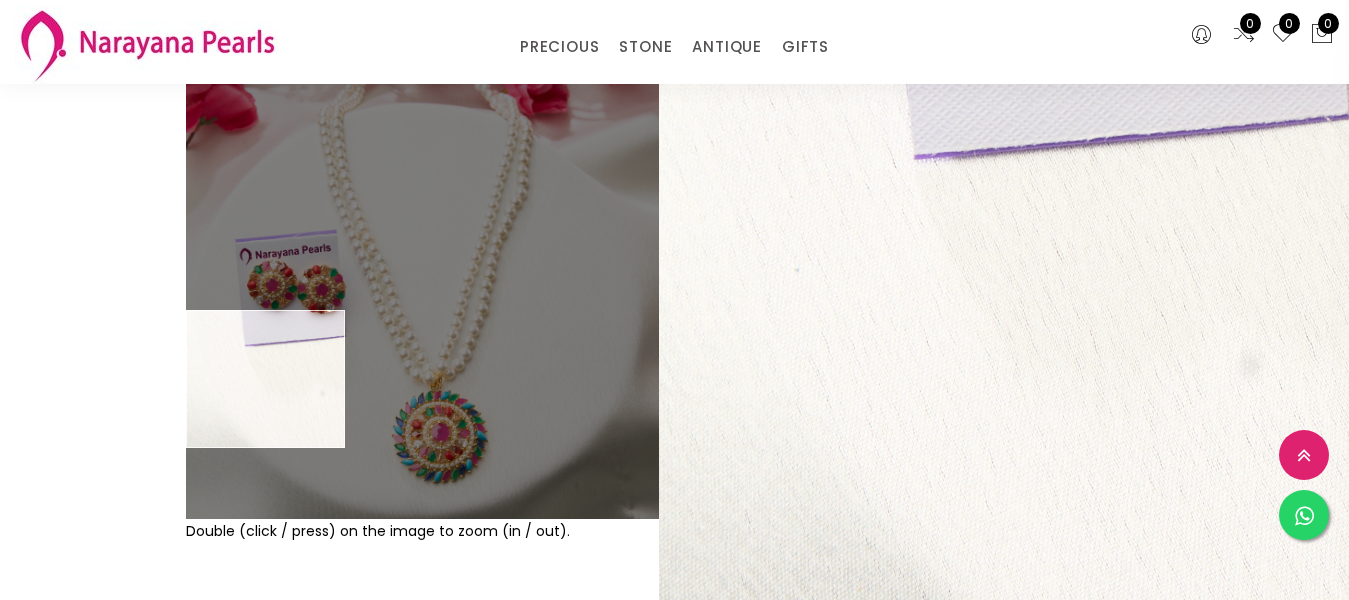 click at bounding box center (422, 282) 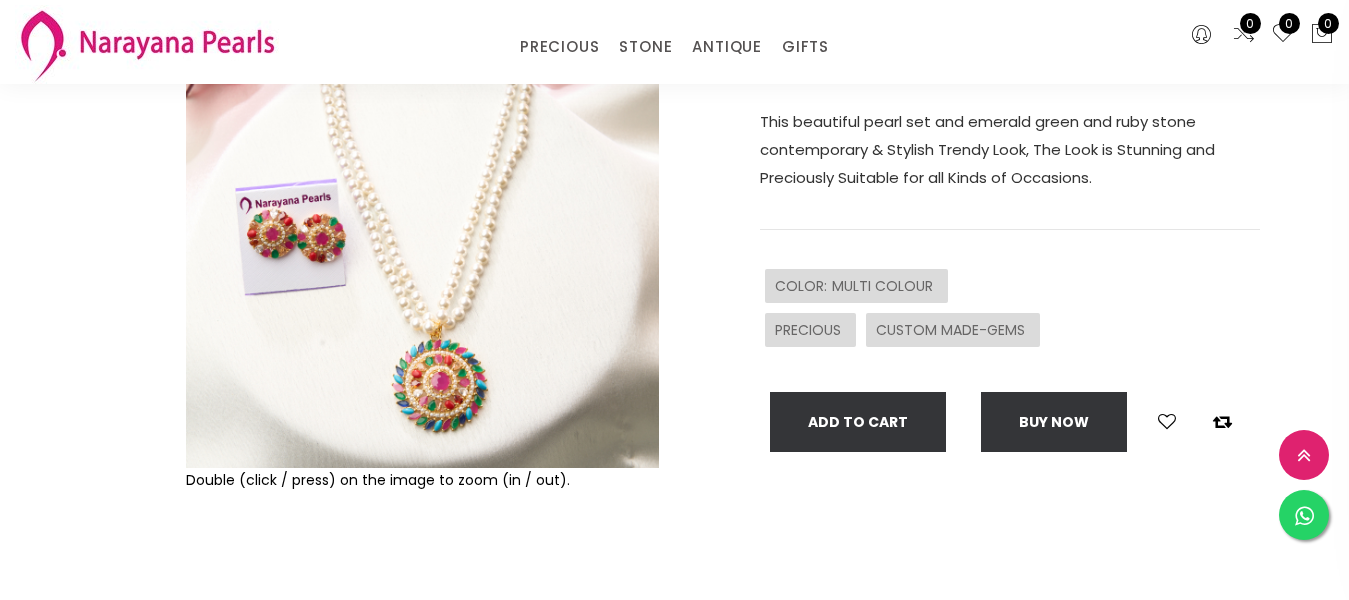 scroll, scrollTop: 200, scrollLeft: 0, axis: vertical 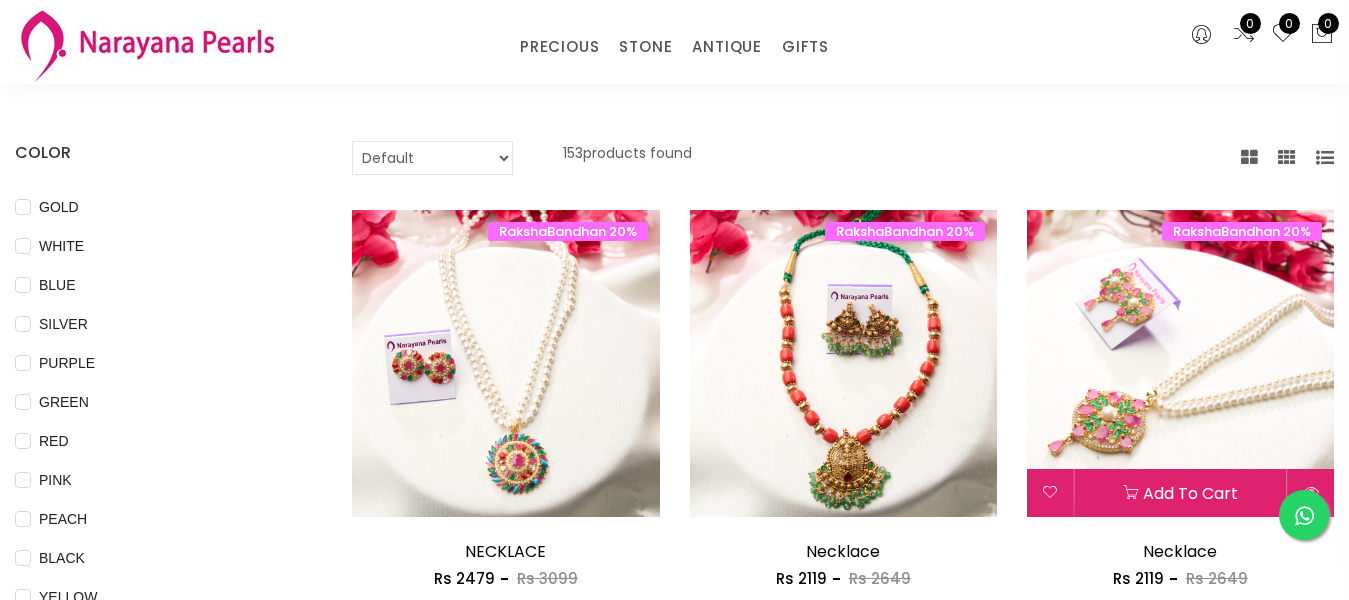 click at bounding box center (1180, 363) 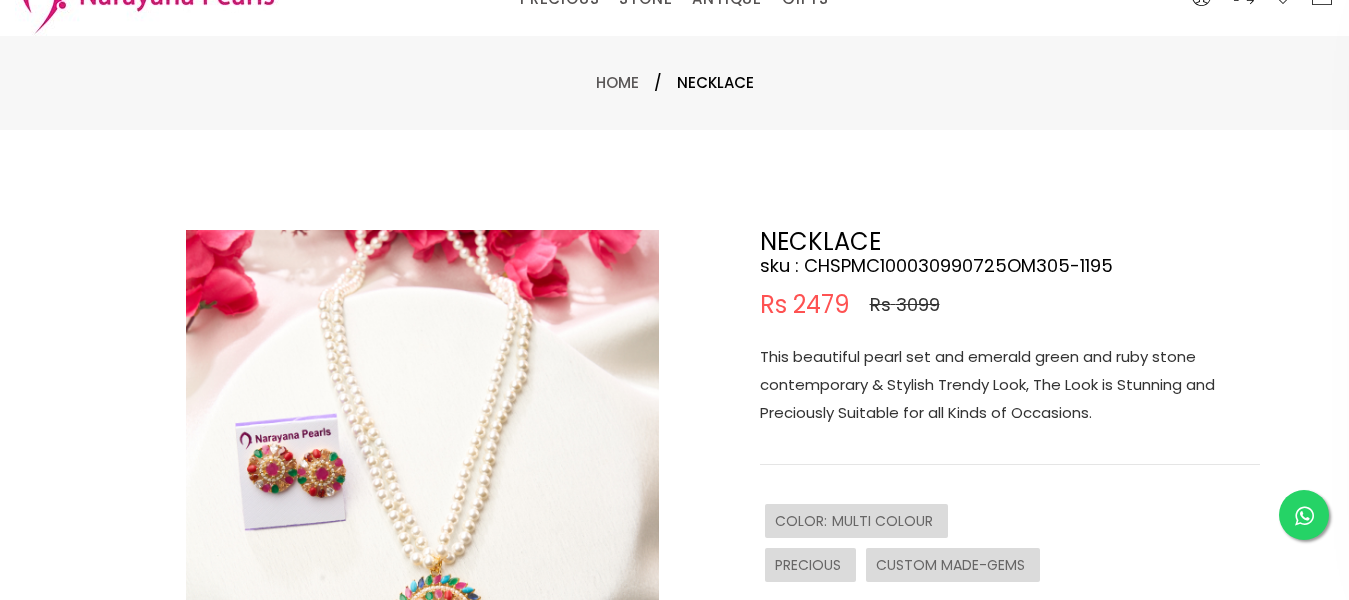 click on "NECKLACE sku : CHSPMC100030990725OM305-1195 Rs   2479   Rs   3099 This beautiful pearl set and emerald green and ruby stone contemporary & Stylish Trendy Look, The Look is Stunning and Preciously Suitable for all Kinds of Occasions. COLOR  : MULTI COLOUR PRECIOUS CUSTOM MADE-GEMS  Add To Cart   Buy now" at bounding box center [1010, 458] 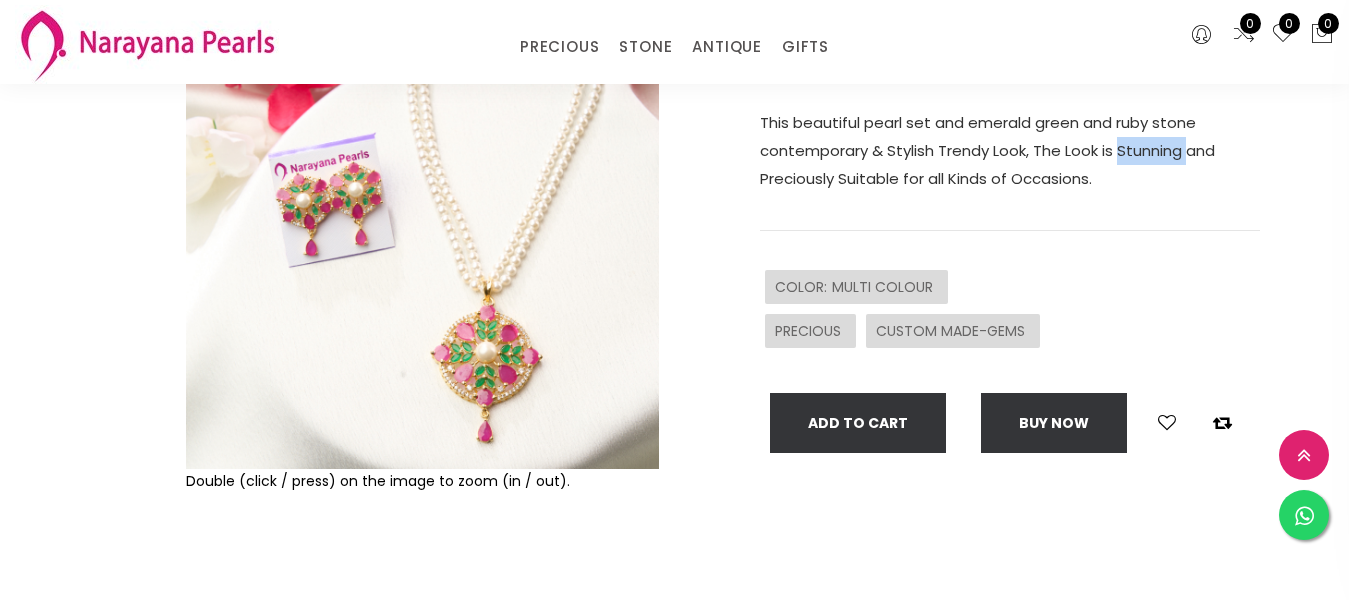 scroll, scrollTop: 300, scrollLeft: 0, axis: vertical 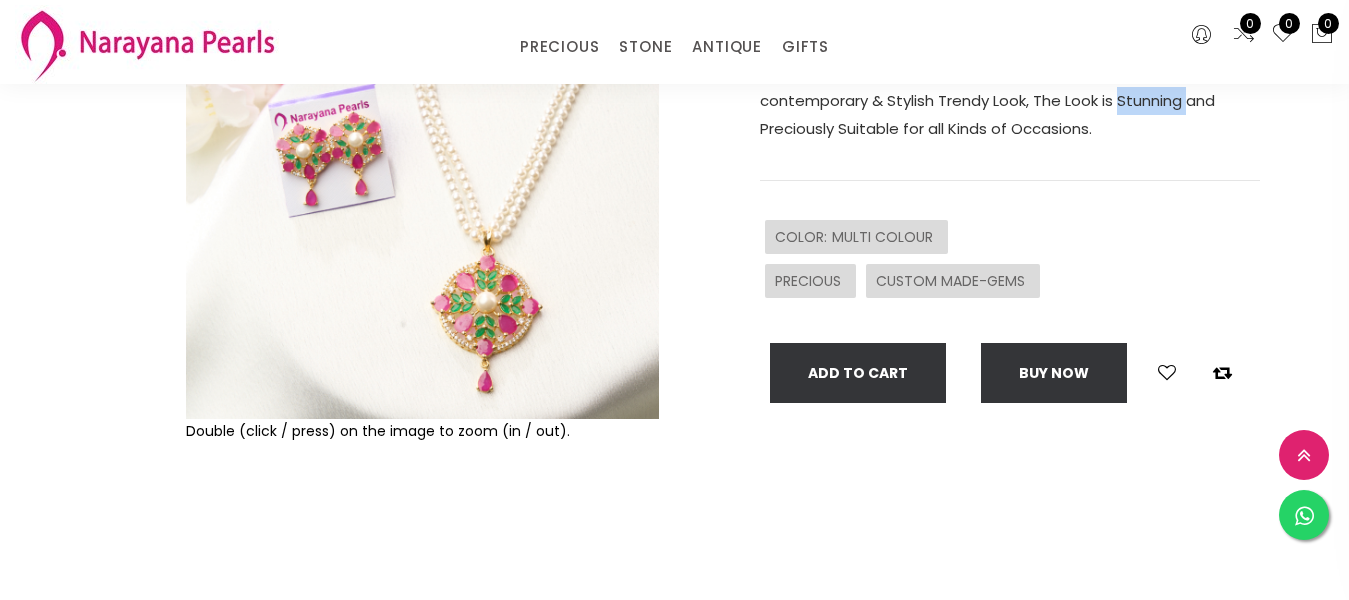 click at bounding box center (422, 182) 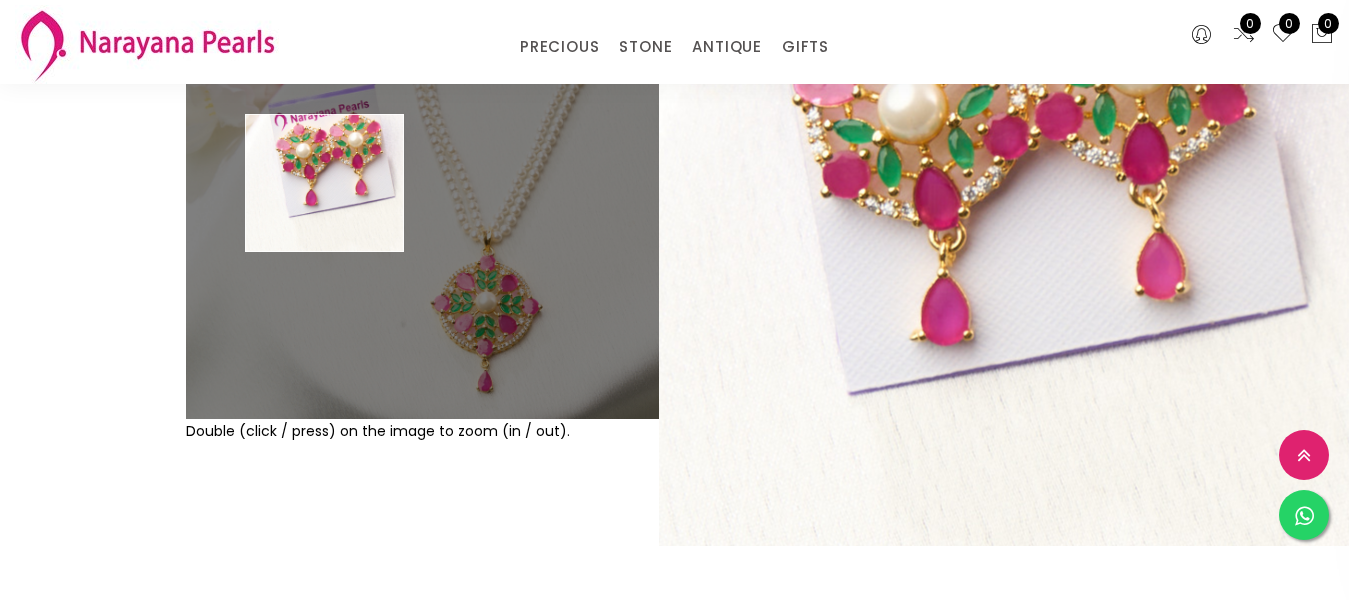 click at bounding box center (422, 182) 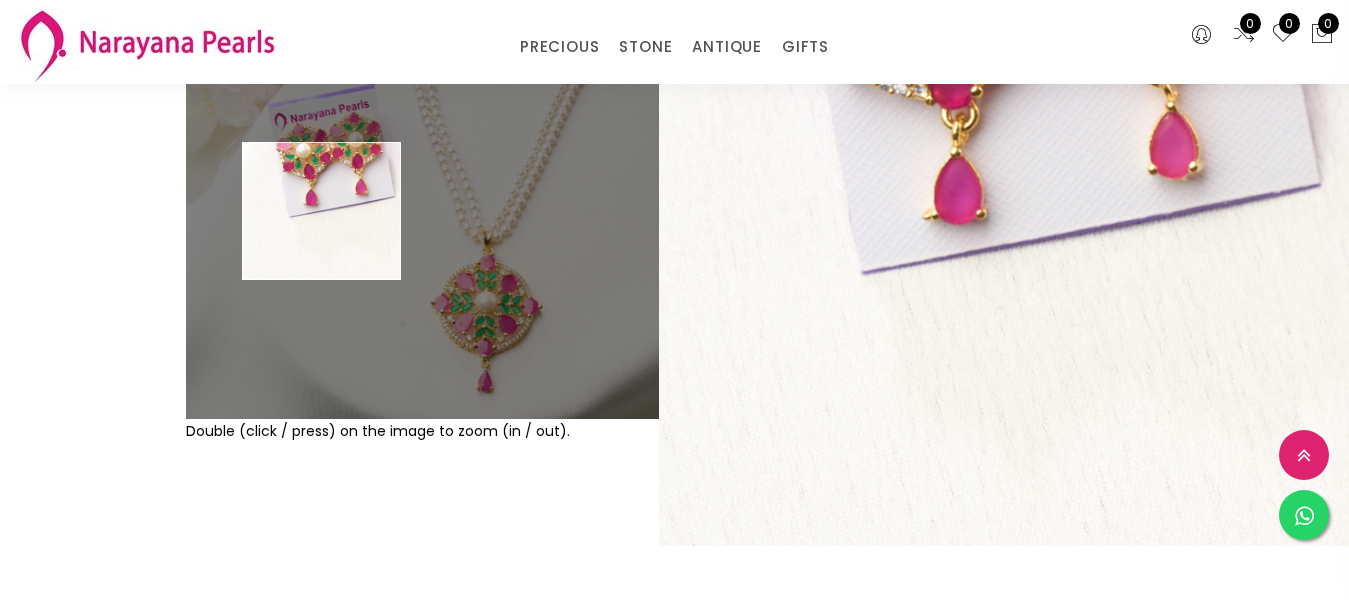 scroll, scrollTop: 200, scrollLeft: 0, axis: vertical 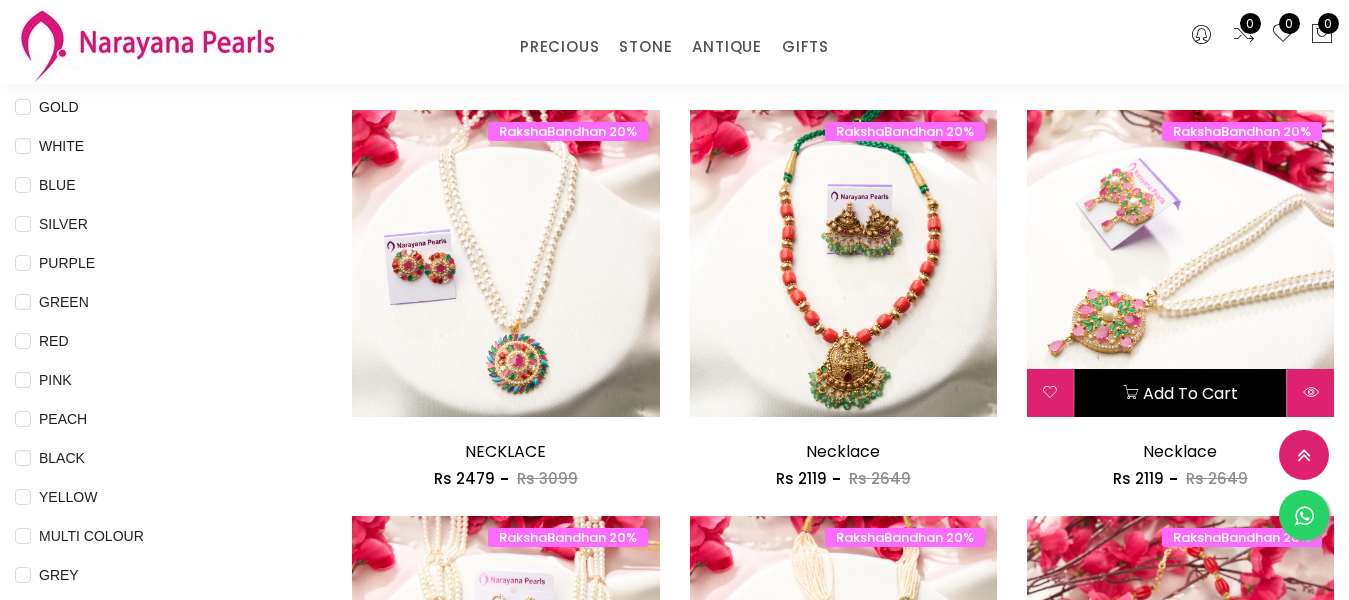 click on "Add to cart" at bounding box center (1180, 393) 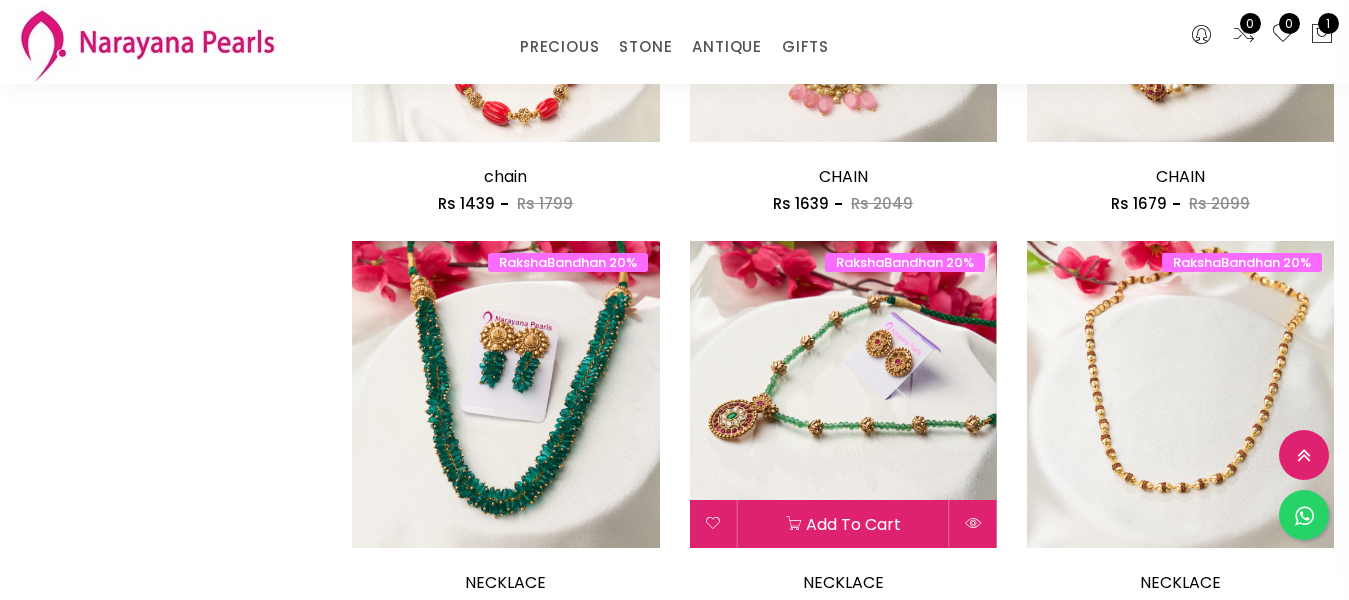 scroll, scrollTop: 1300, scrollLeft: 0, axis: vertical 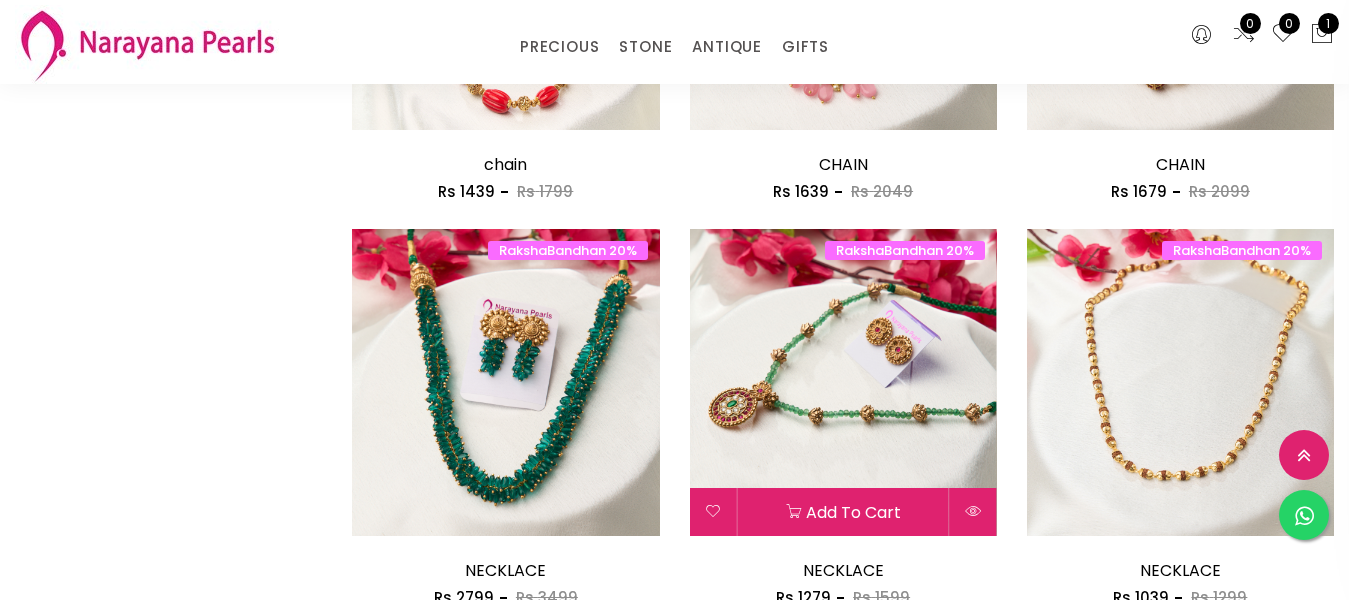 click at bounding box center [843, 382] 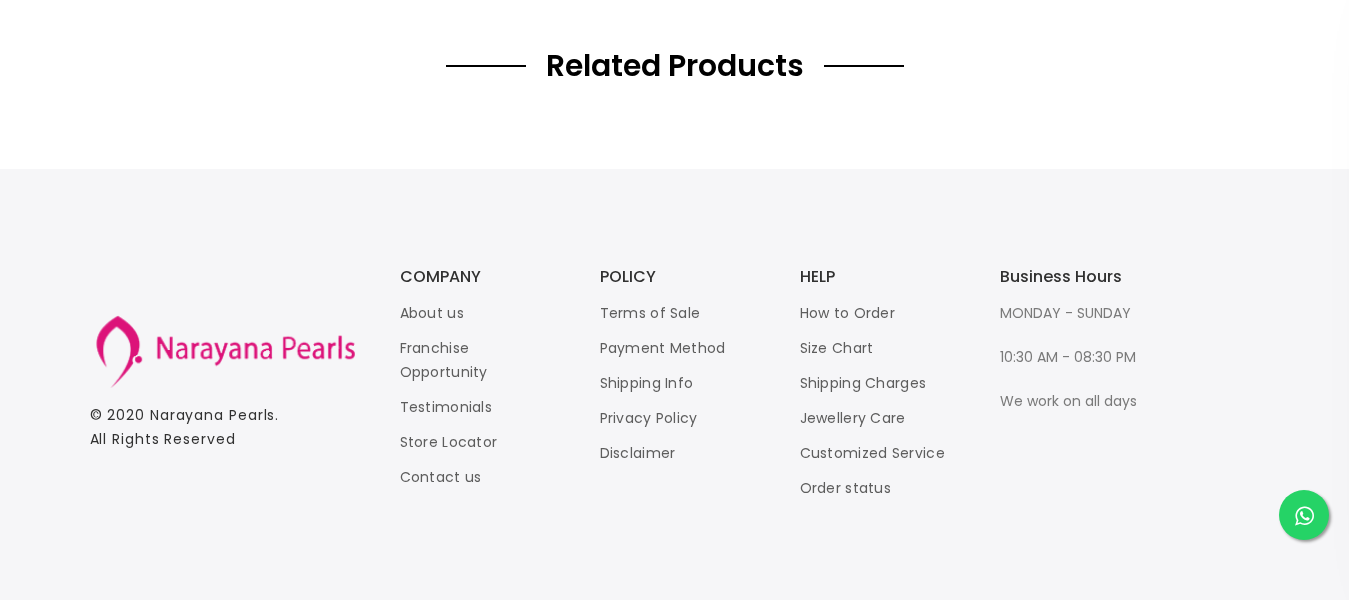click on "Necklace sku : CHSPMC100026490725OM308-1186 Rs   2119   Rs   2649 This beautiful pearl set and emerald green and ruby stone contemporary & Stylish Trendy Look, The Look is Stunning and Preciously Suitable for all Kinds of Occasions. COLOR  : MULTI COLOUR PRECIOUS CUSTOM MADE-GEMS  Remove from cart  Buy now" at bounding box center (1010, -635) 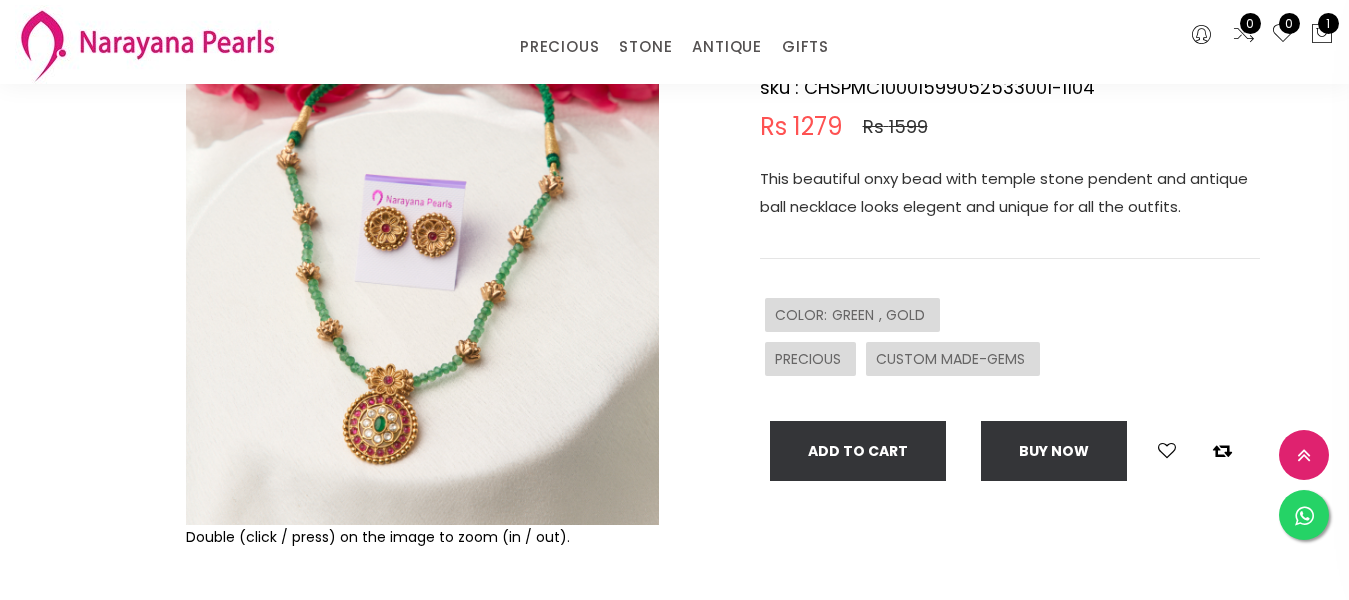 scroll, scrollTop: 300, scrollLeft: 0, axis: vertical 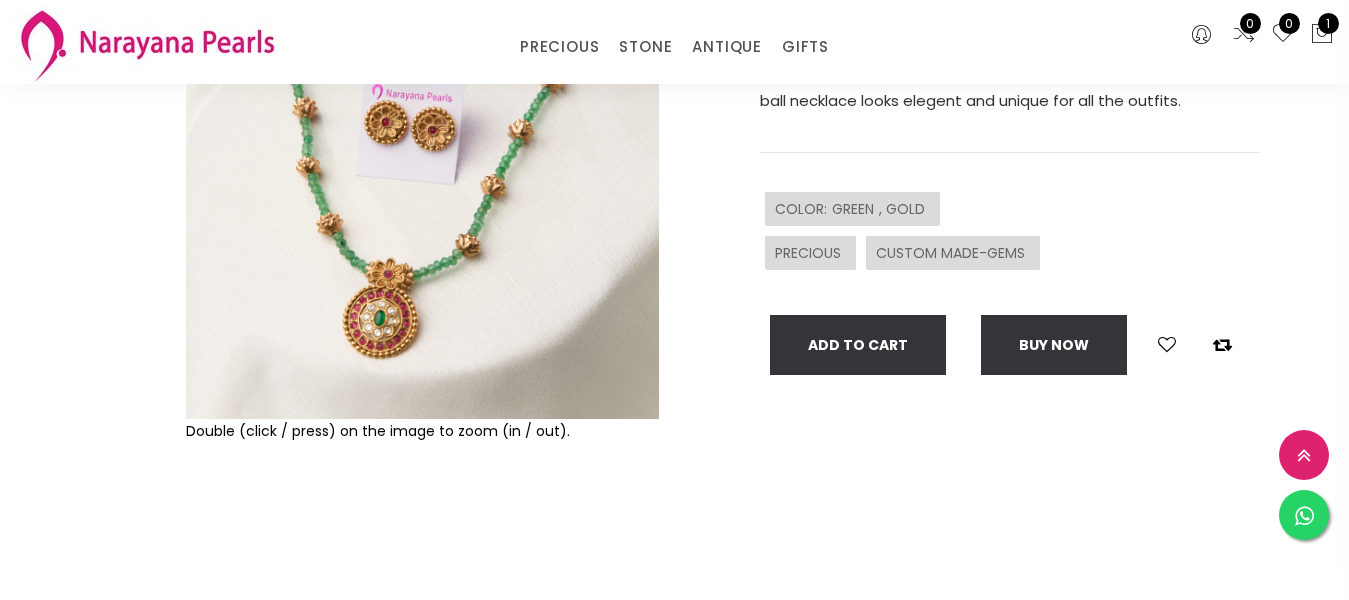 click at bounding box center [422, 182] 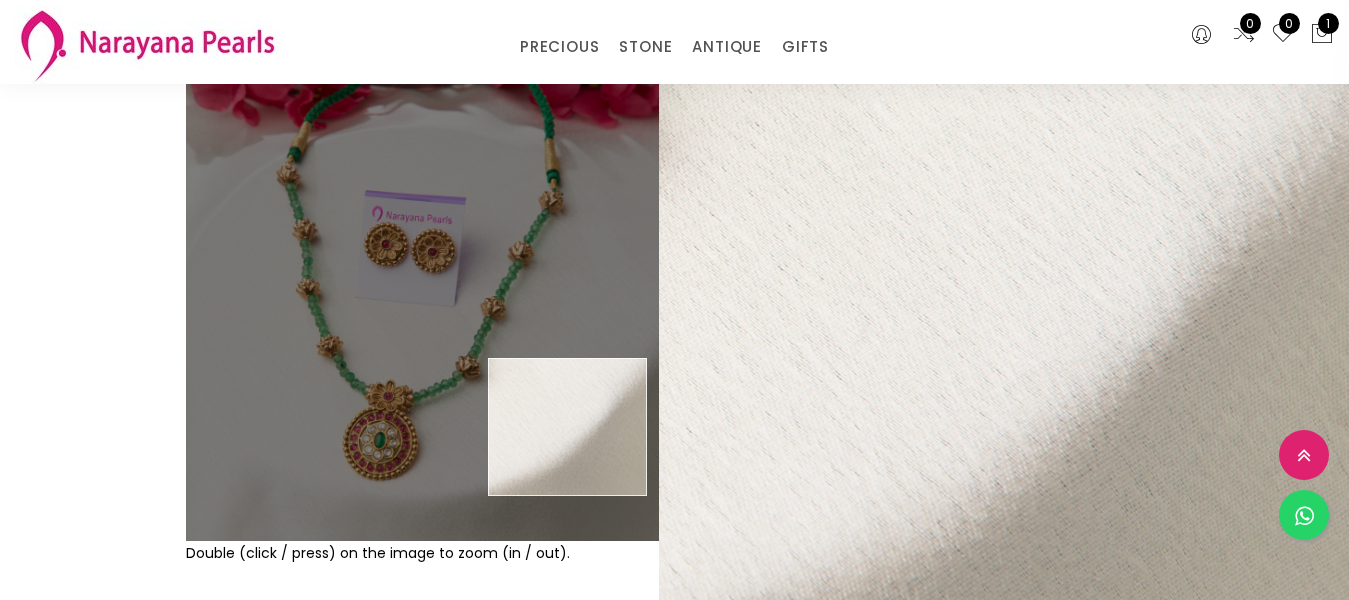 scroll, scrollTop: 100, scrollLeft: 0, axis: vertical 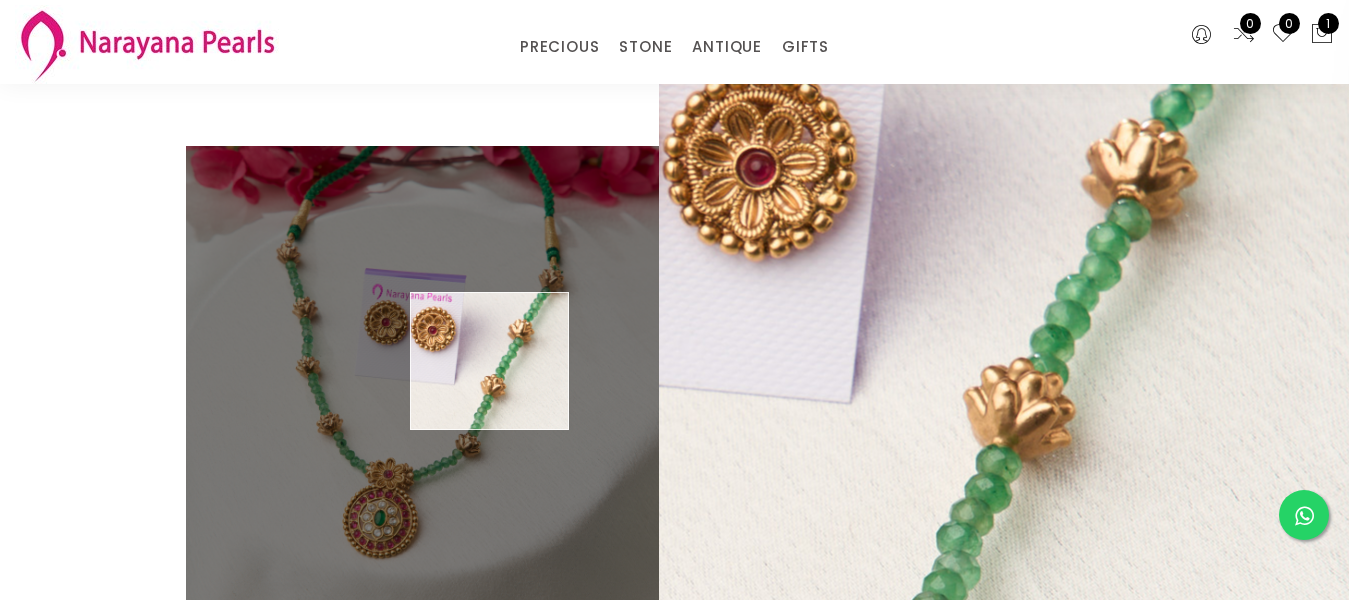 drag, startPoint x: 490, startPoint y: 361, endPoint x: 558, endPoint y: 361, distance: 68 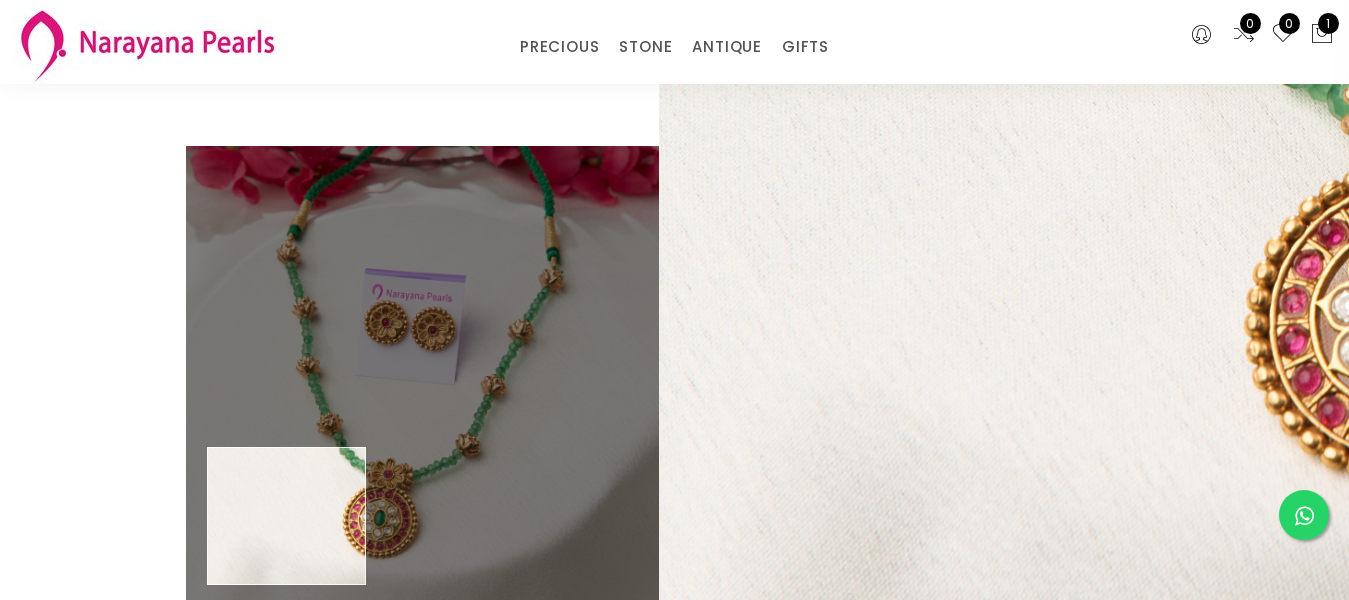 click on "Double (click / press) on the image to zoom (in / out). NECKLACE sku : CHSPMC10001599052533001-1104 Rs   1279   Rs   1599 This beautiful onxy bead with temple stone pendent and antique ball necklace looks elegent and unique for all the outfits. COLOR  : GREEN , GOLD PRECIOUS CUSTOM MADE-GEMS  Add To Cart   Buy now" at bounding box center [674, 461] 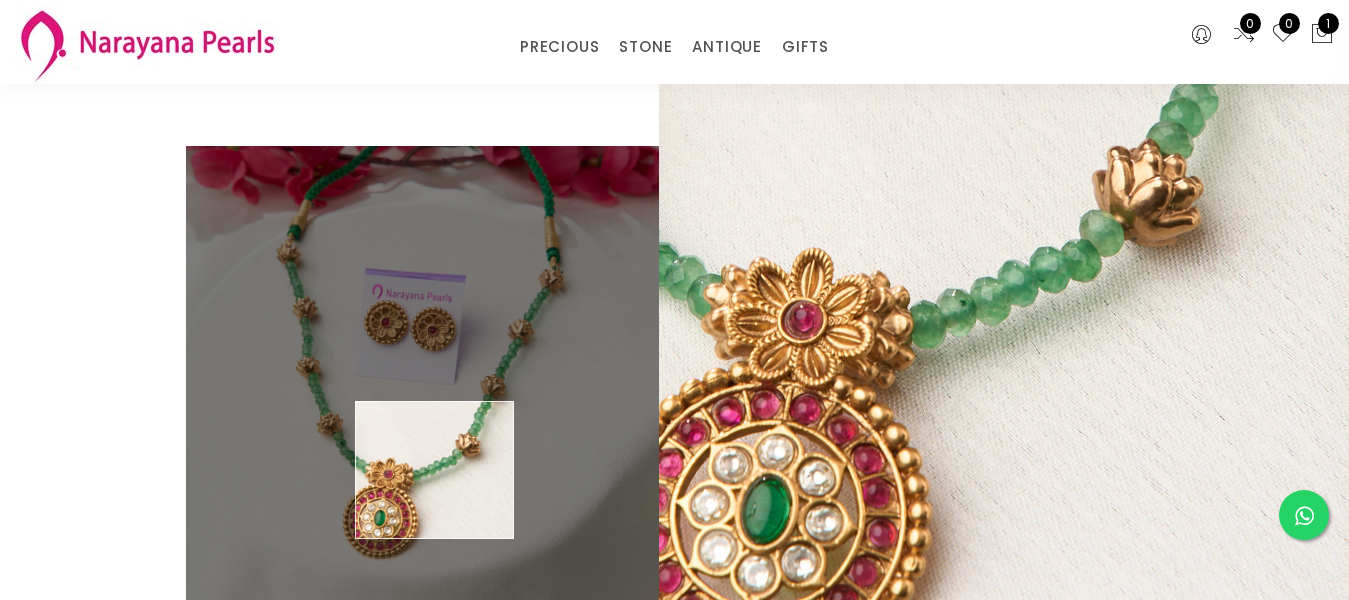 click on "Double (click / press) on the image to zoom (in / out). NECKLACE sku : CHSPMC10001599052533001-1104 Rs   1279   Rs   1599 This beautiful onxy bead with temple stone pendent and antique ball necklace looks elegent and unique for all the outfits. COLOR  : GREEN , GOLD PRECIOUS CUSTOM MADE-GEMS  Add To Cart   Buy now" at bounding box center (674, 461) 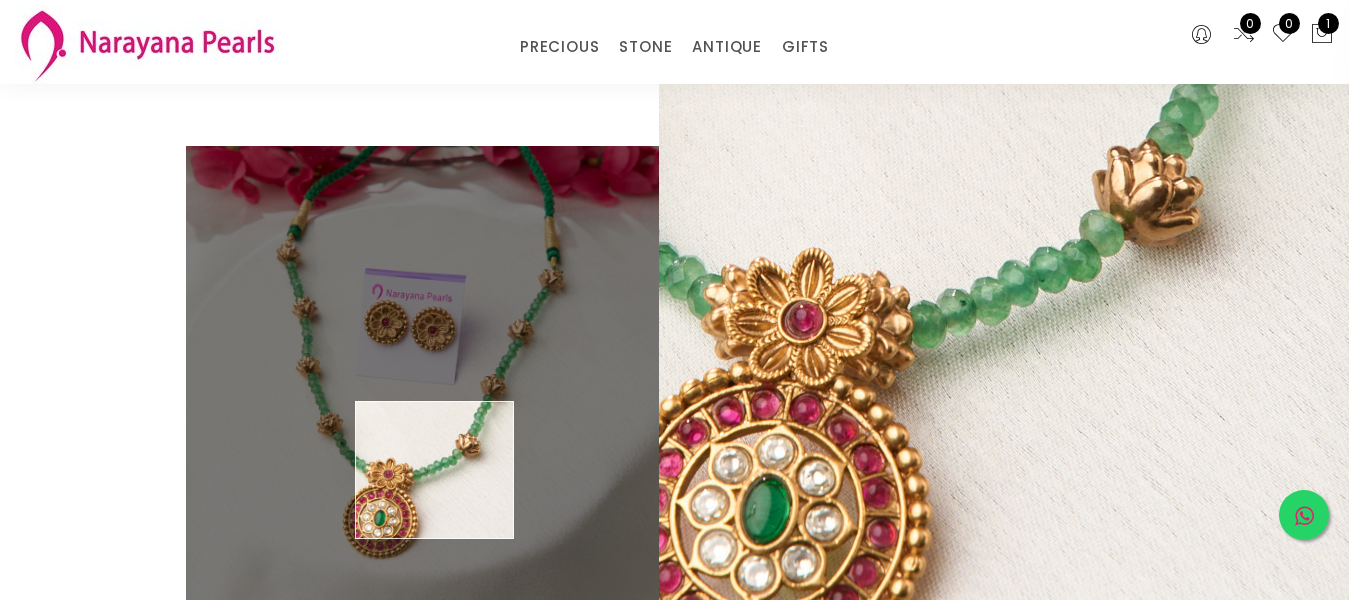 click at bounding box center (1304, 517) 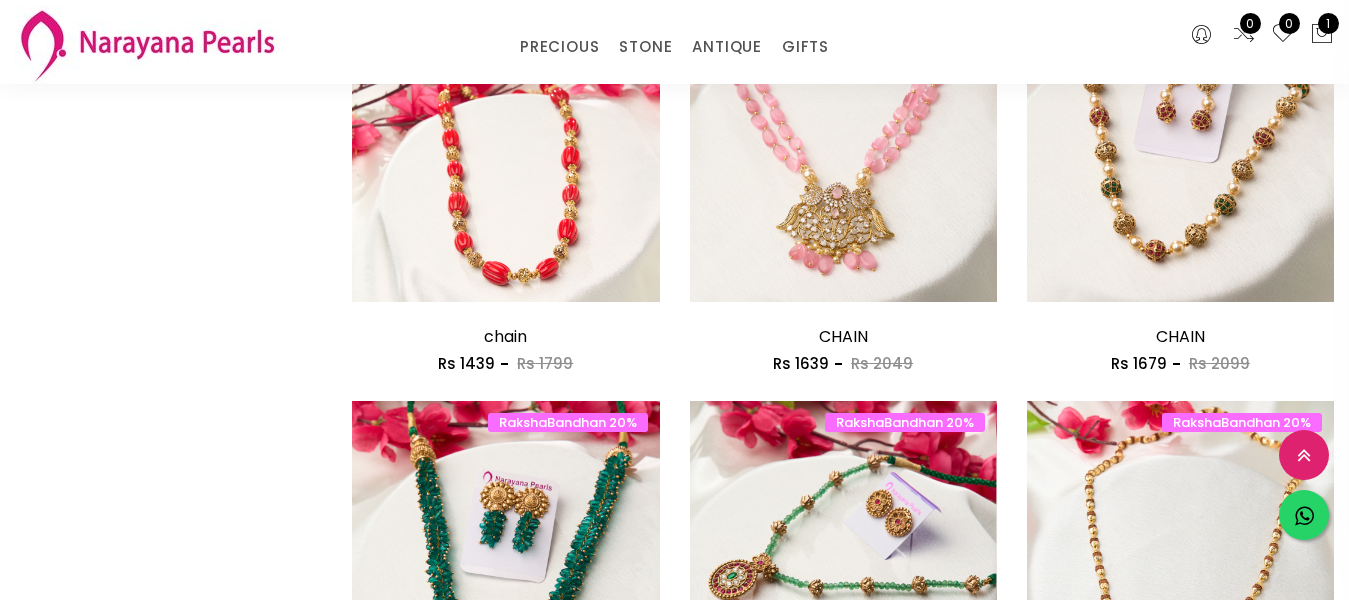 scroll, scrollTop: 1247, scrollLeft: 0, axis: vertical 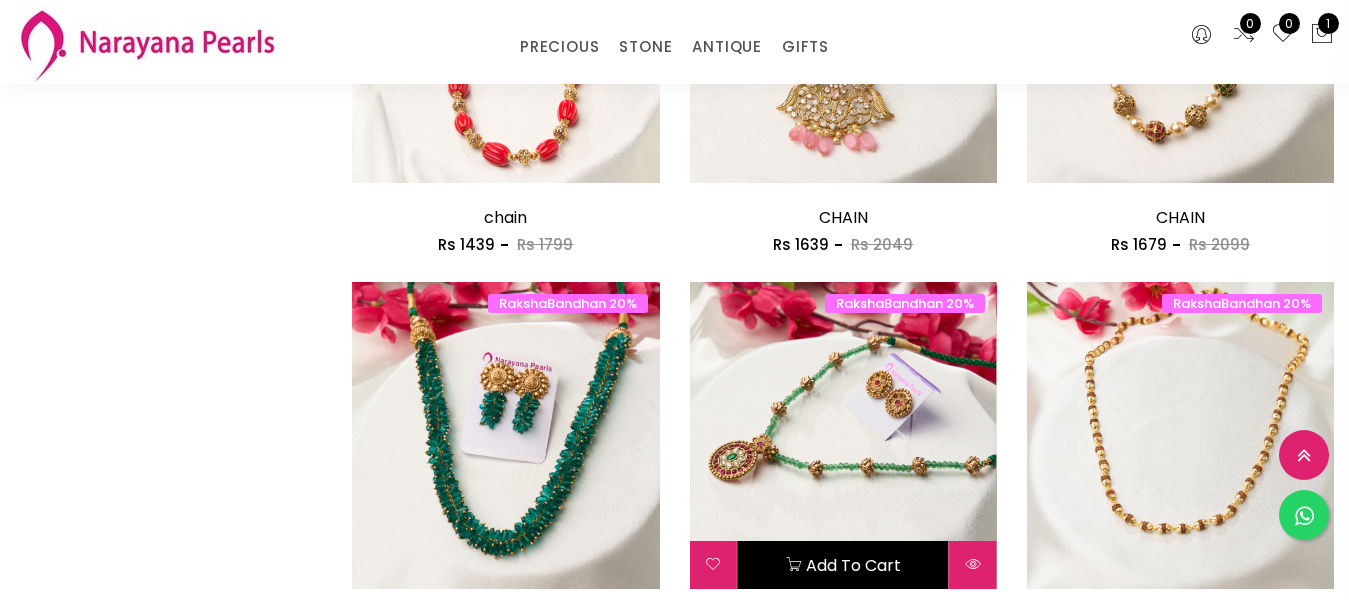 click on "Add to cart" at bounding box center [843, 565] 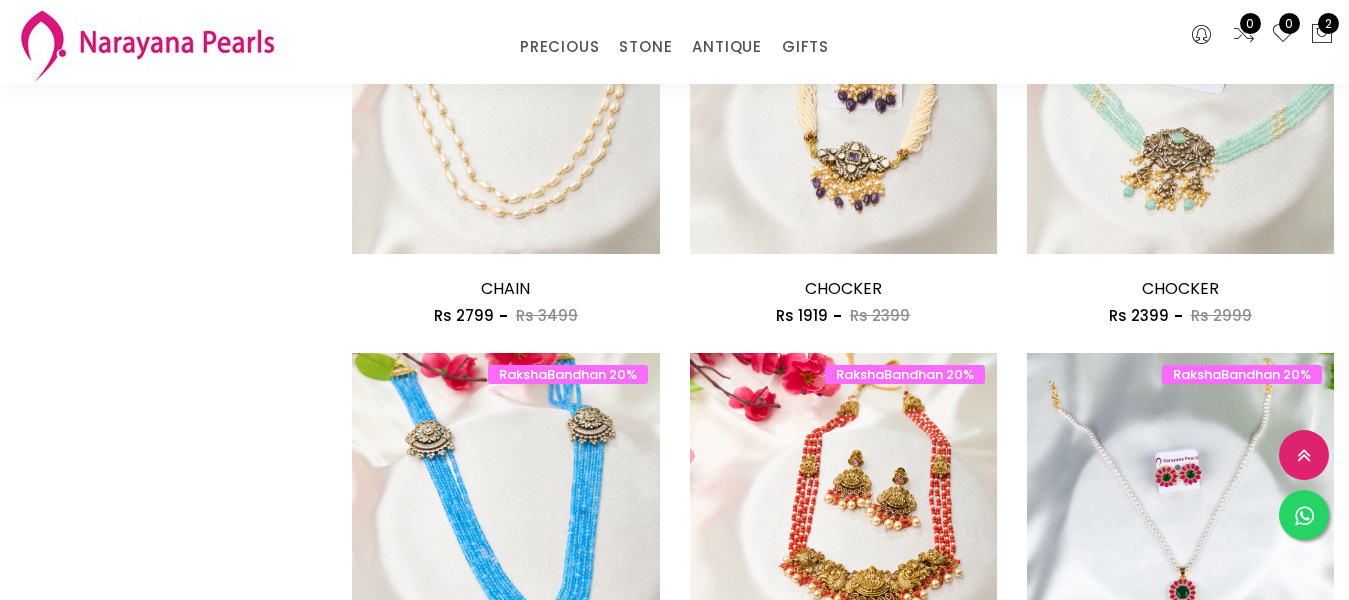 scroll, scrollTop: 1947, scrollLeft: 0, axis: vertical 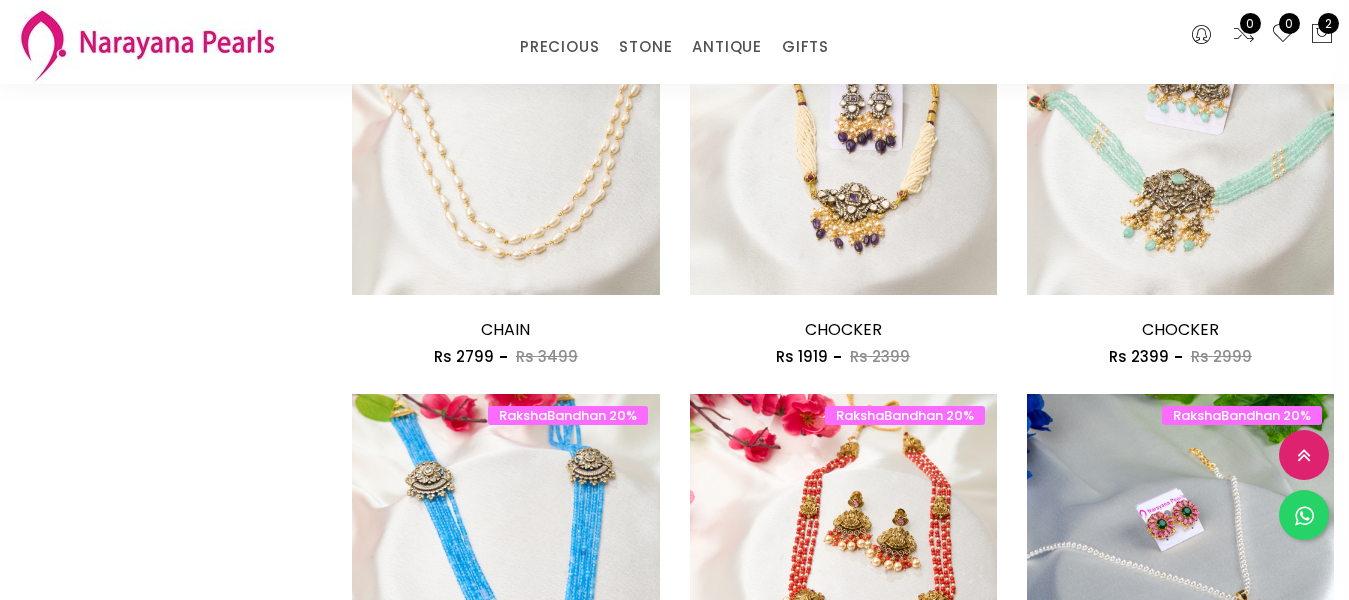 click at bounding box center (1180, 547) 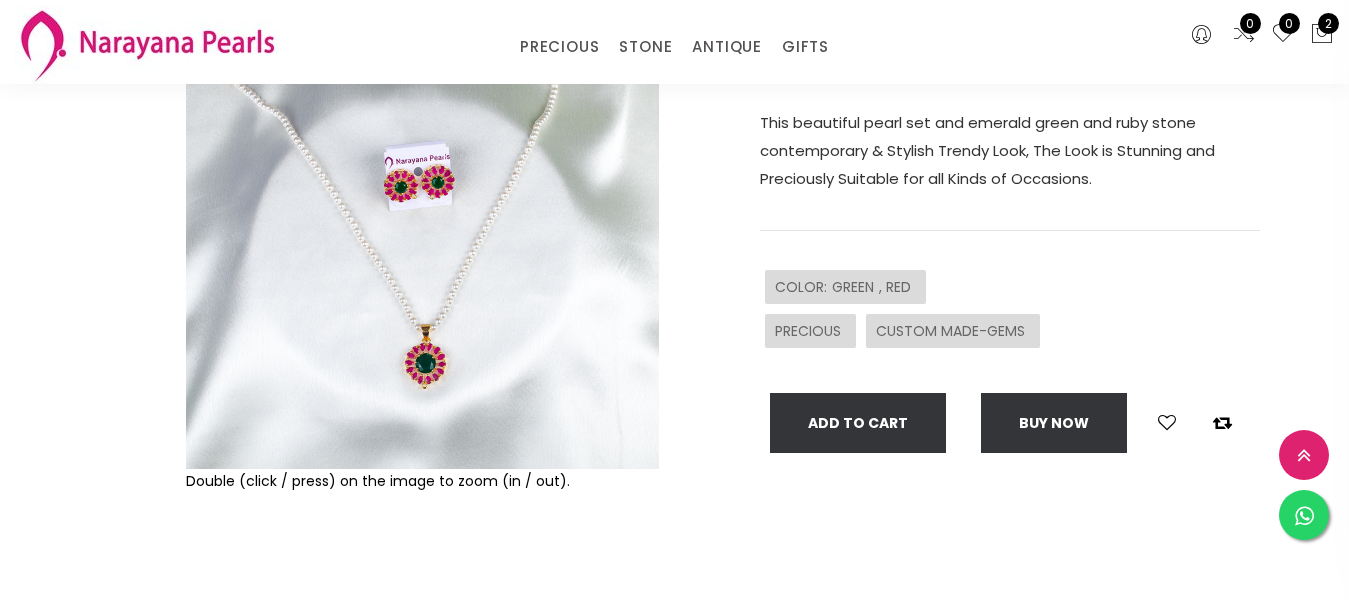 scroll, scrollTop: 300, scrollLeft: 0, axis: vertical 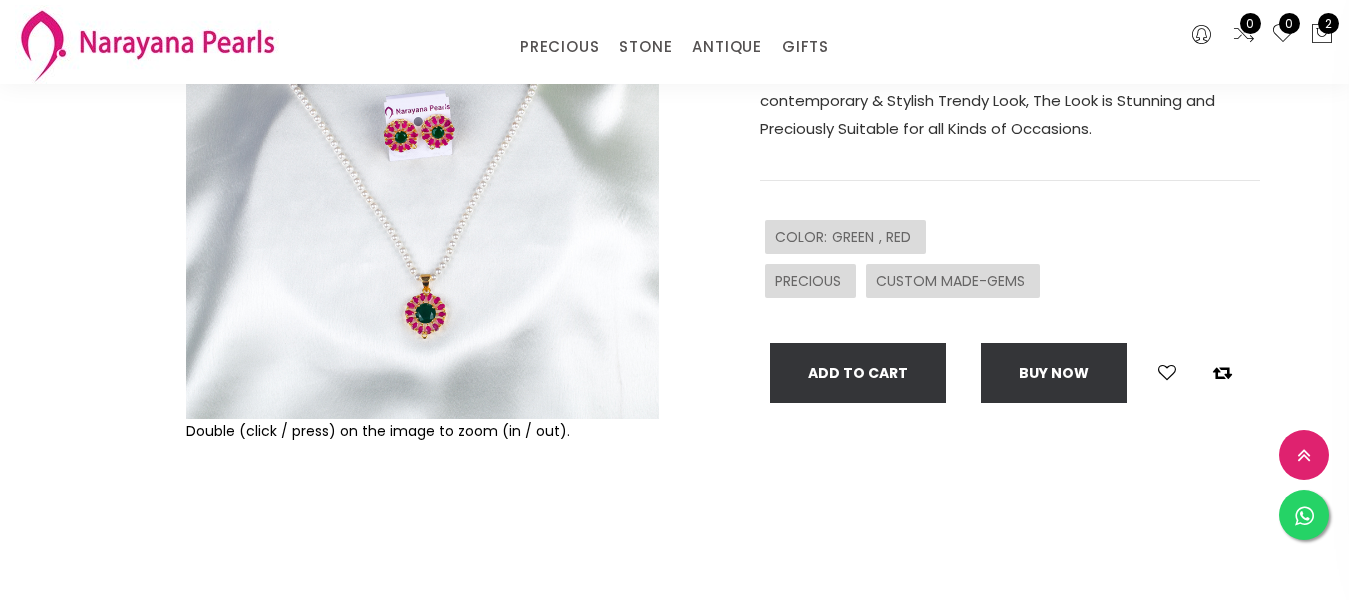 click at bounding box center [422, 182] 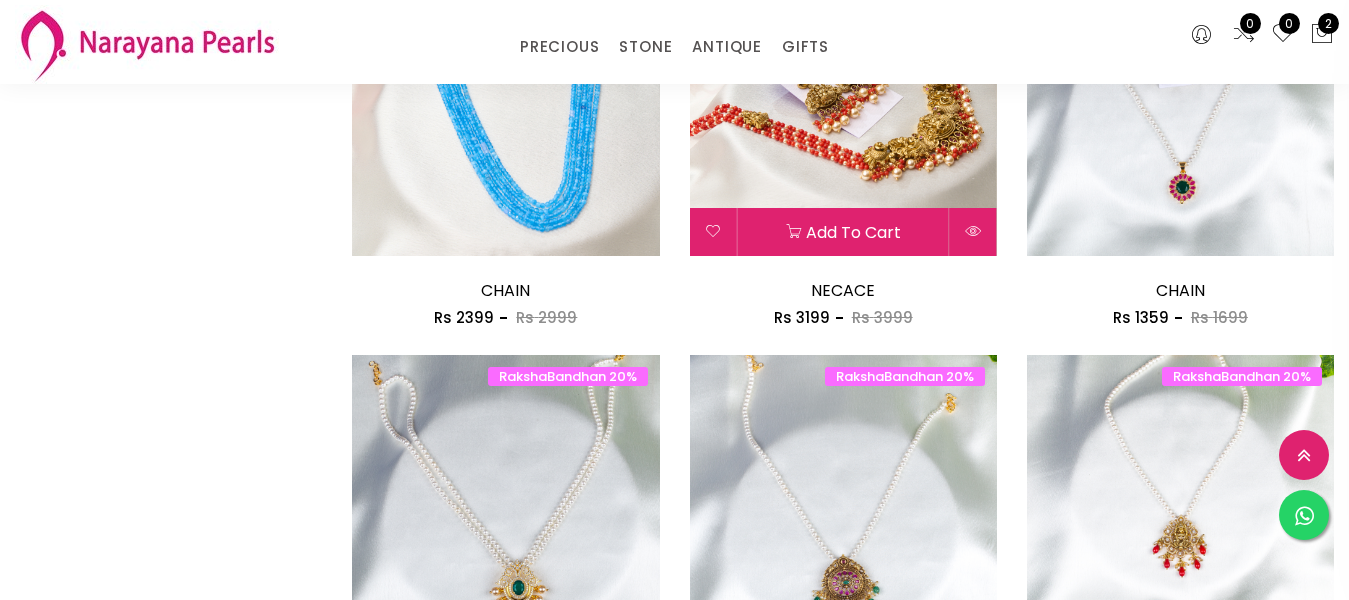 scroll, scrollTop: 2447, scrollLeft: 0, axis: vertical 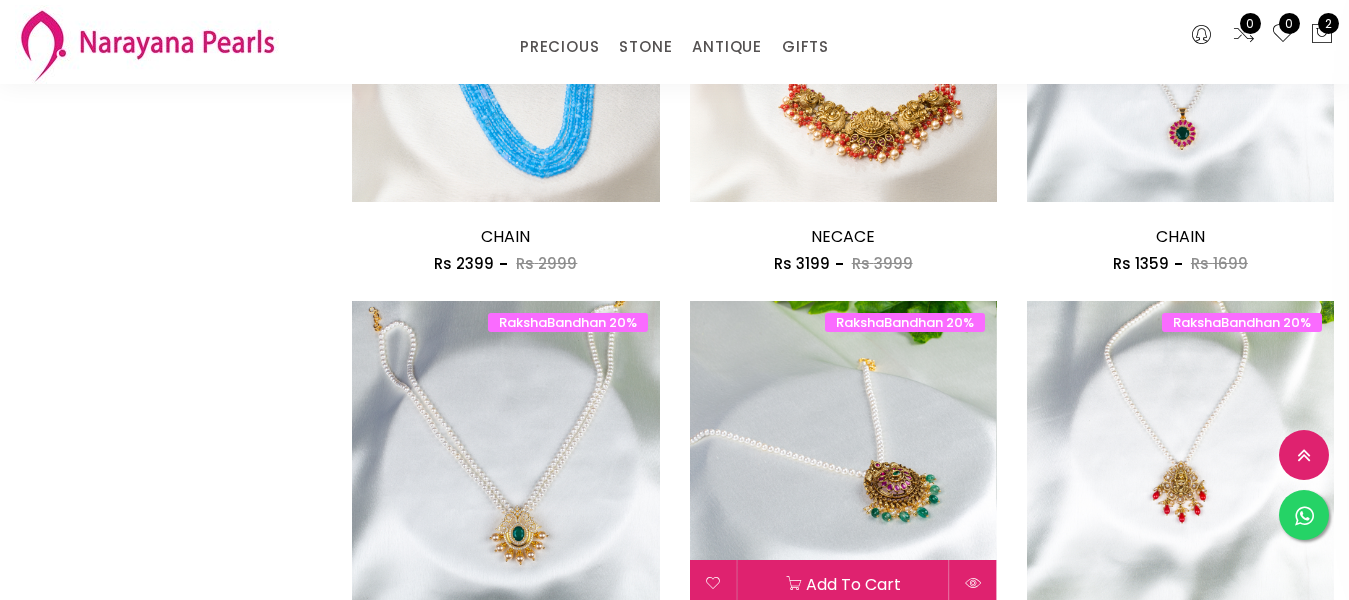 click at bounding box center (843, 454) 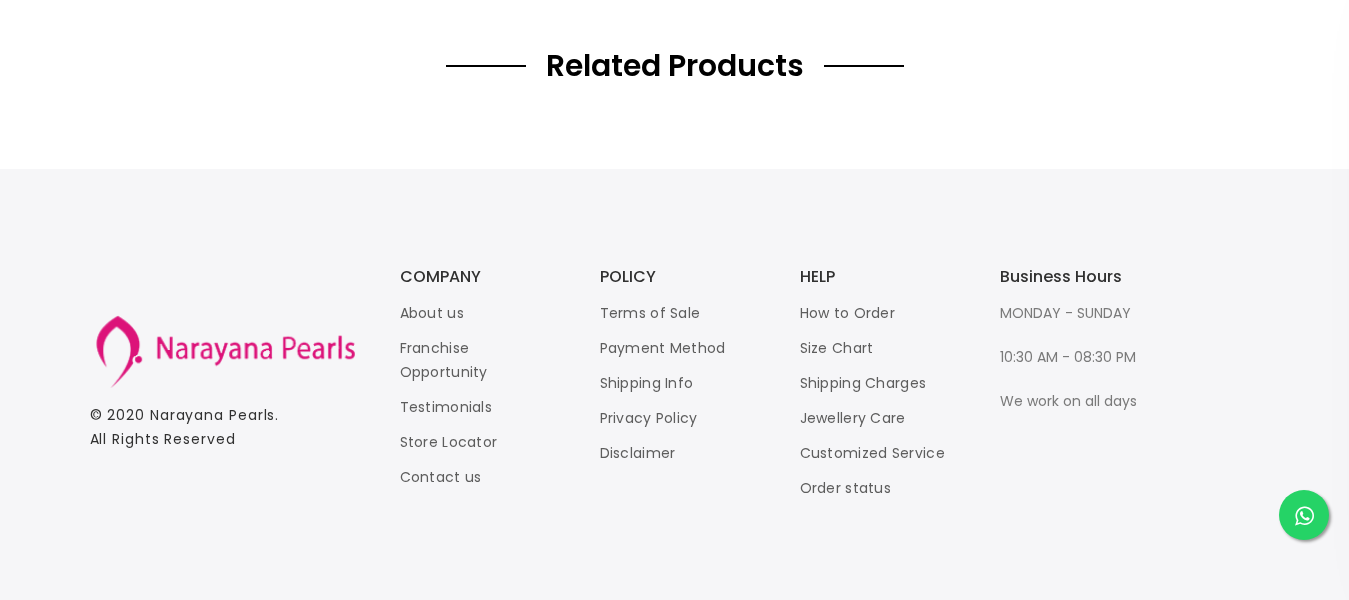 click on "Double (click / press) on the image to zoom (in / out). CHAIN sku : CHSPMC100016990425OF549-001011 Rs   1359   Rs   1699 This beautiful pearl set and emerald green  and ruby stone contemporary & Stylish Trendy Look, The Look is Stunning and Preciously Suitable for all Kinds of Occasions. COLOR  : GREEN , RED PRECIOUS CUSTOM MADE-GEMS  Add To Cart   Buy now" at bounding box center (674, -555) 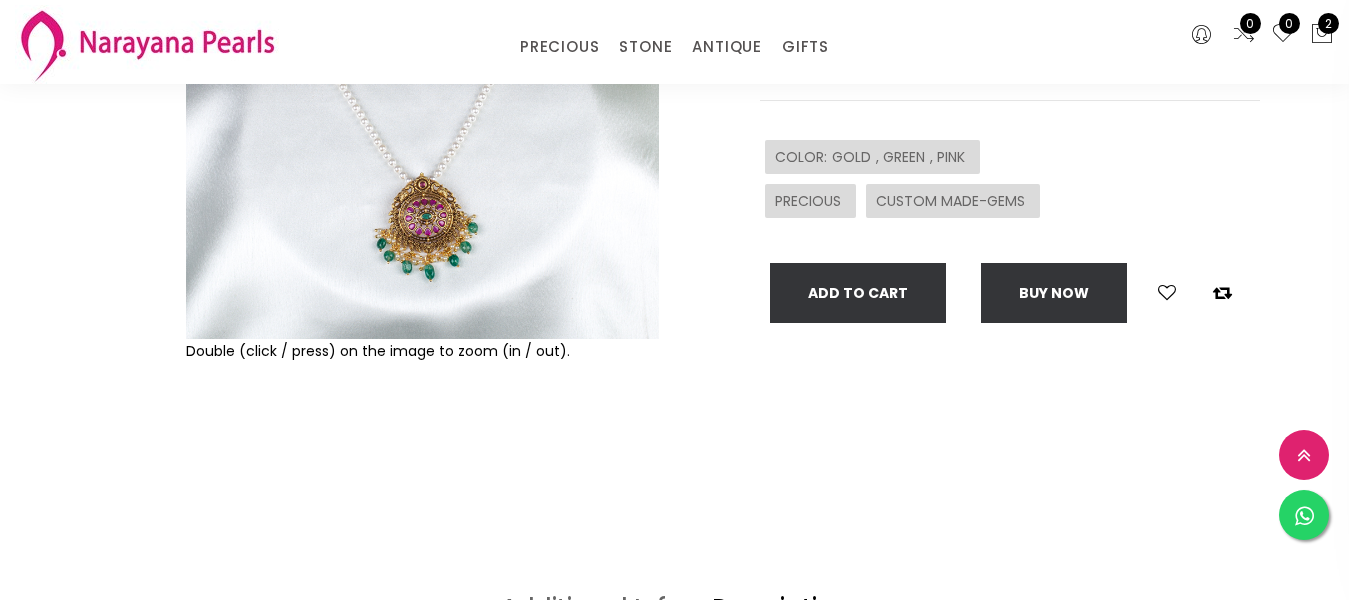 scroll, scrollTop: 400, scrollLeft: 0, axis: vertical 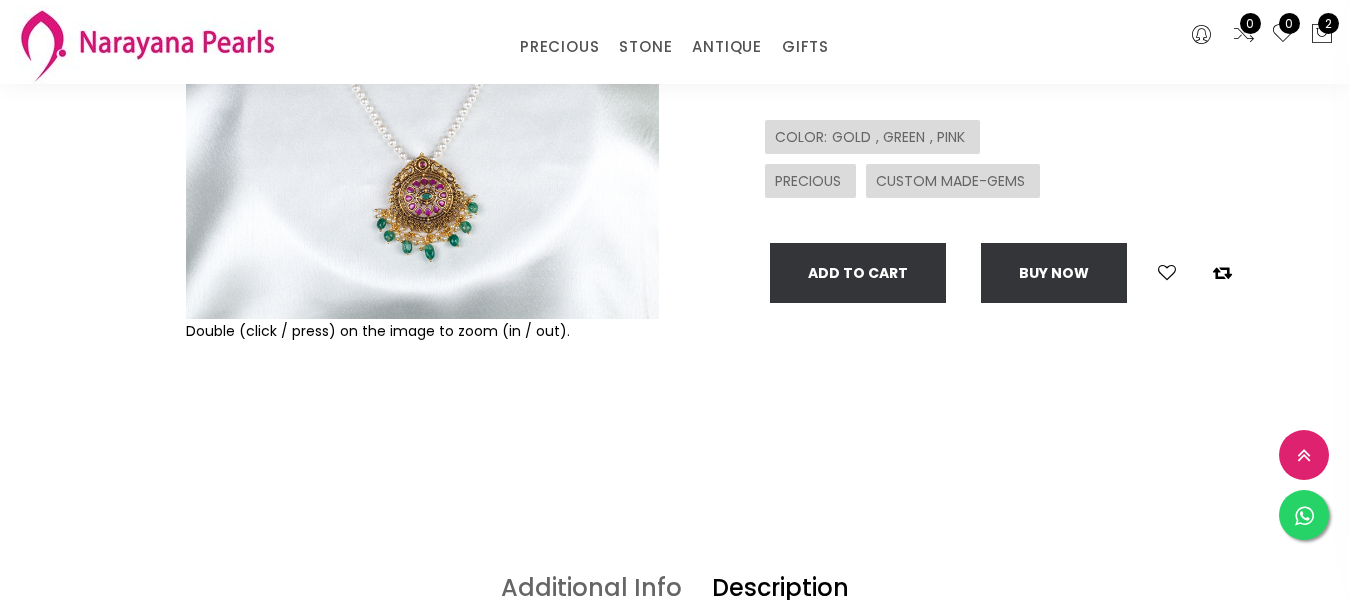 click at bounding box center (422, 82) 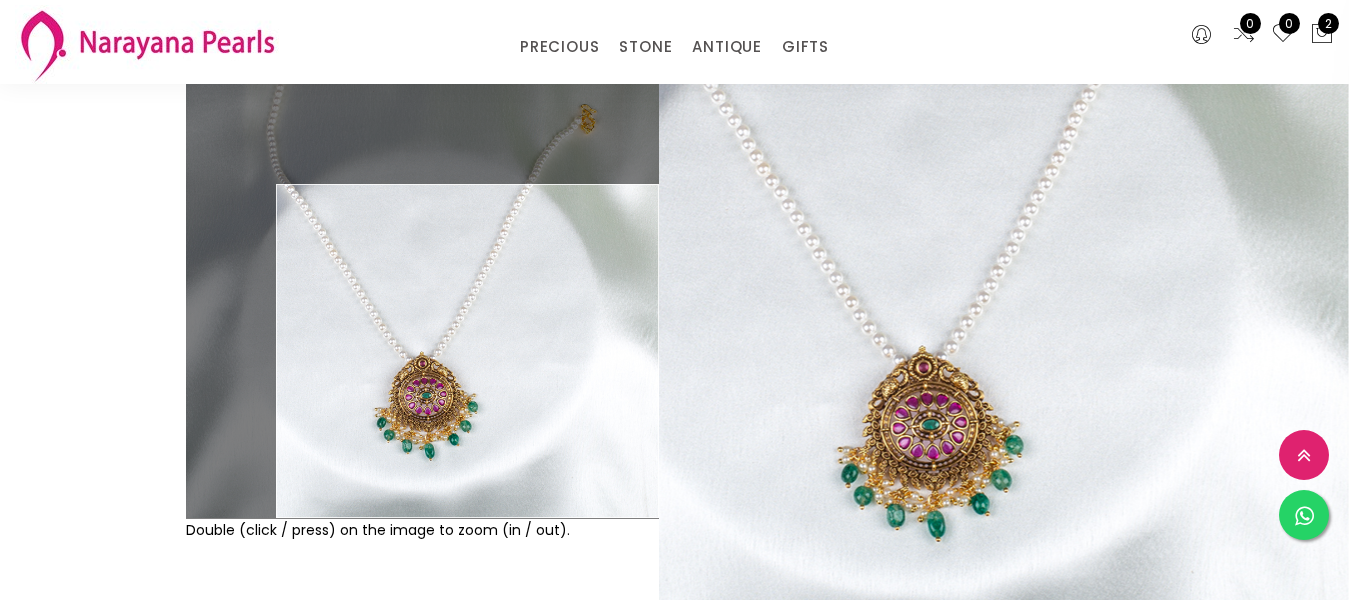 scroll, scrollTop: 200, scrollLeft: 0, axis: vertical 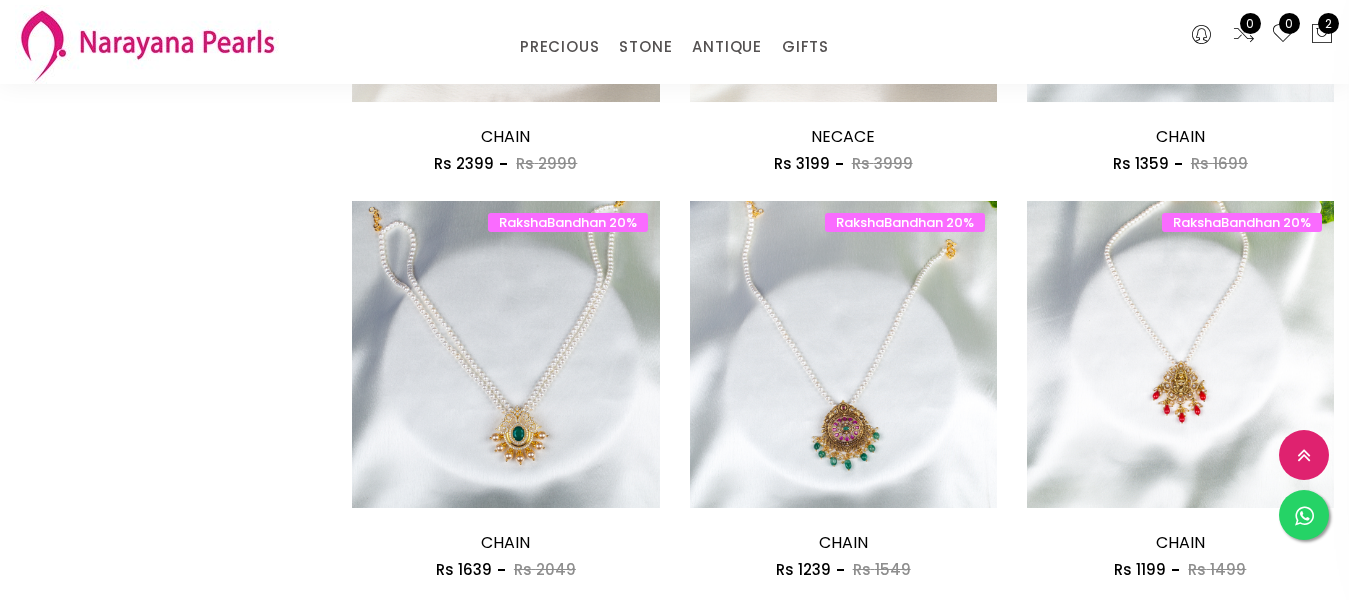 click on "2" at bounding box center [1078, 653] 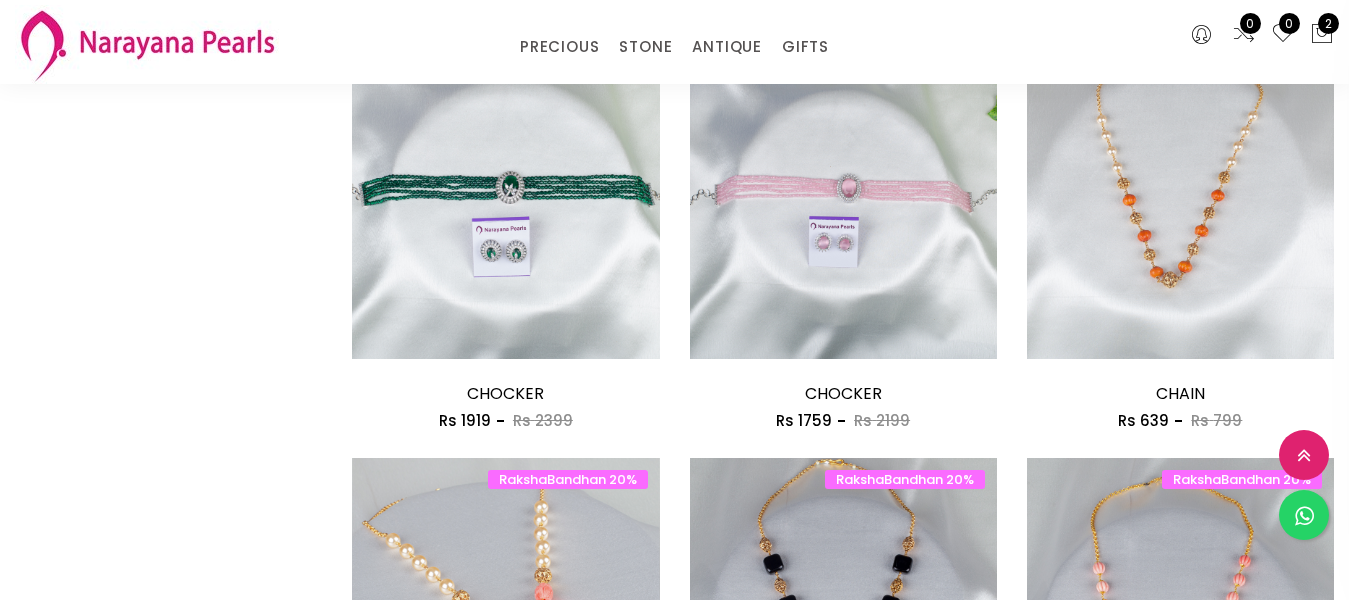 scroll, scrollTop: 2500, scrollLeft: 0, axis: vertical 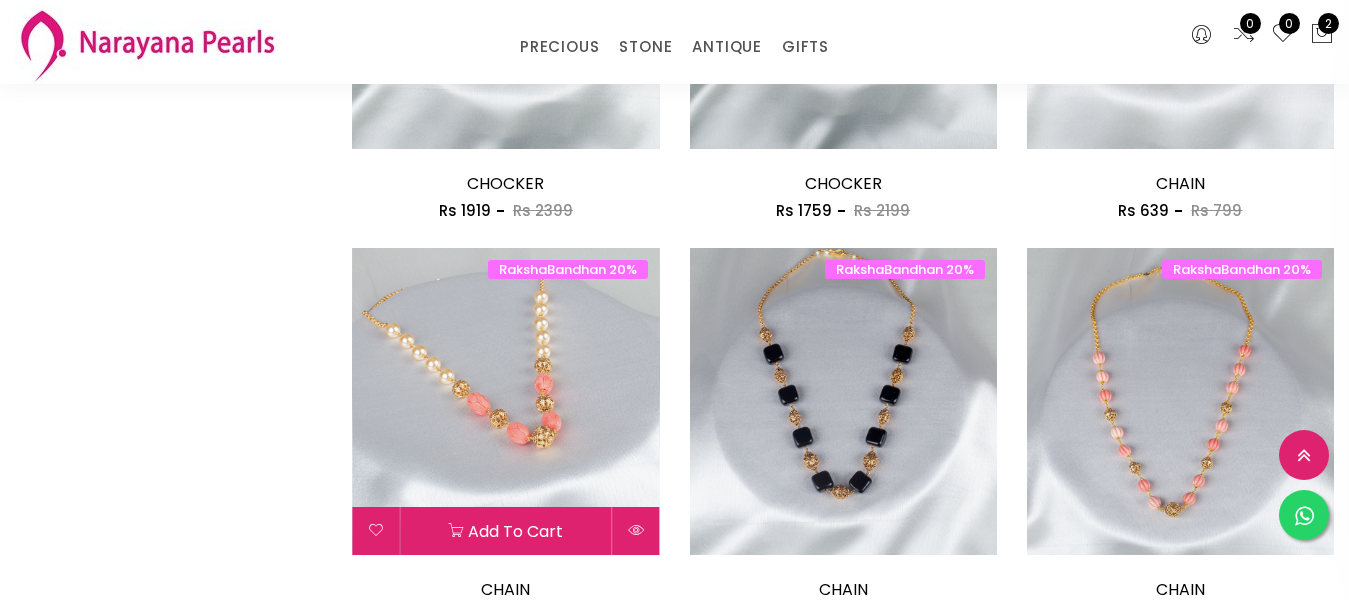 click at bounding box center [505, 401] 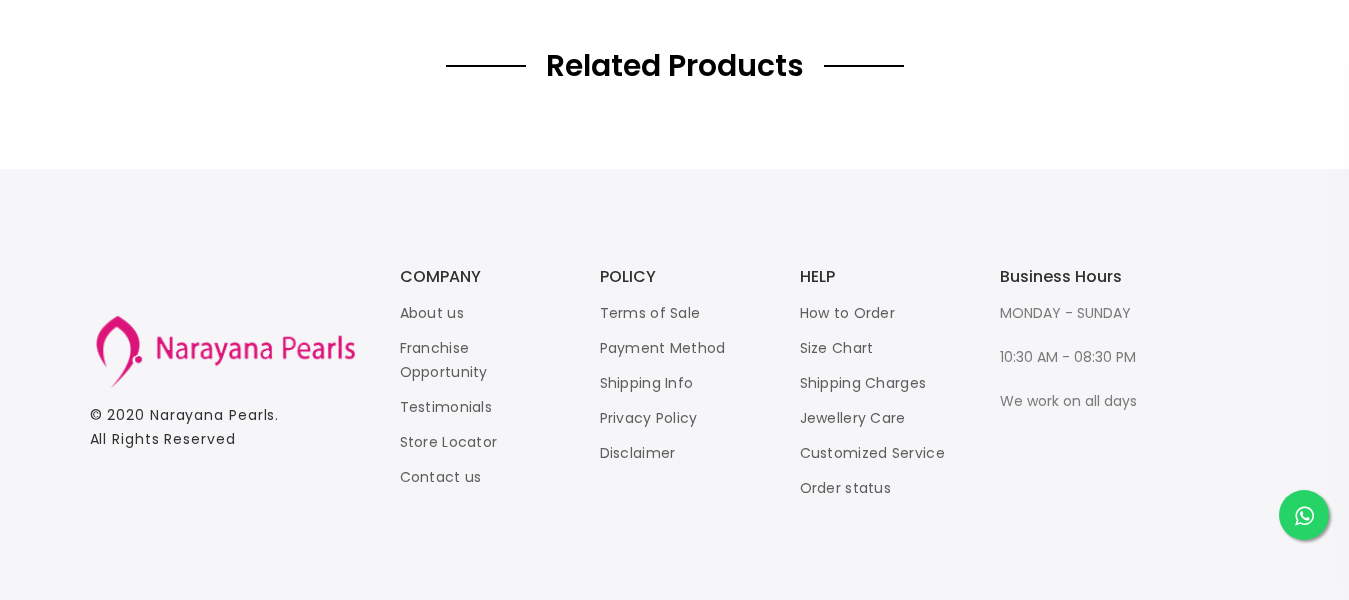 scroll, scrollTop: 0, scrollLeft: 0, axis: both 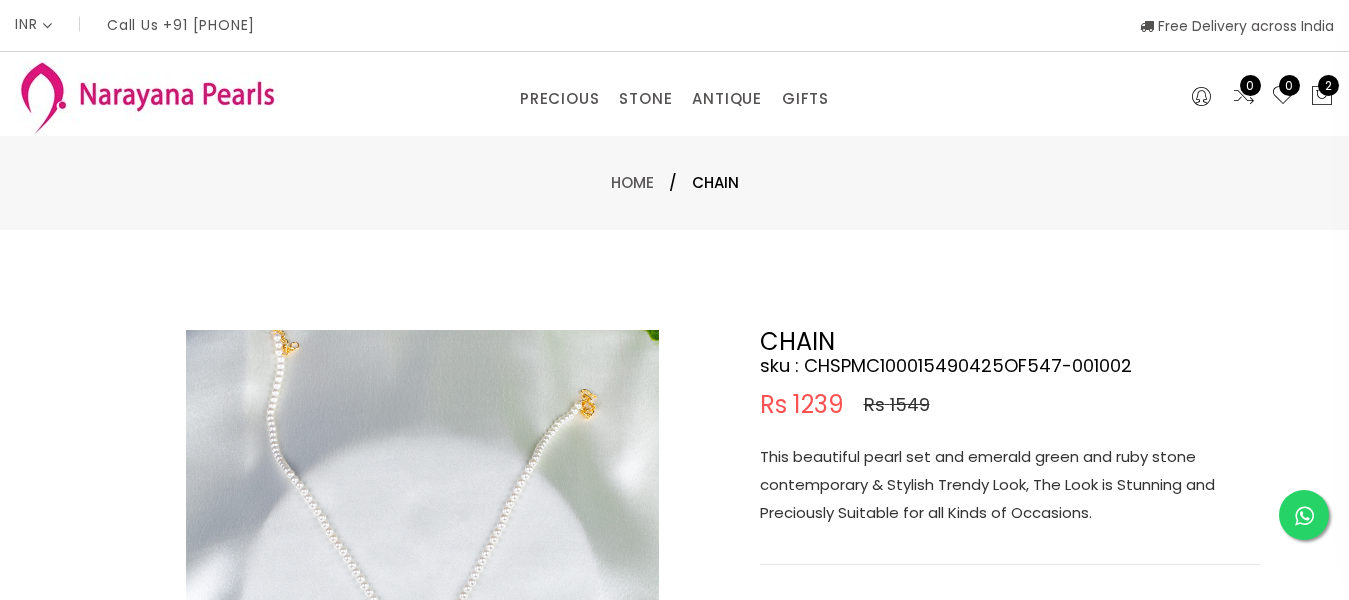 click on "Double (click / press) on the image to zoom (in / out). CHAIN sku : CHSPMC100015490425OF547-001002 Rs   1239   Rs   1549 This beautiful pearl set and emerald green and ruby stone contemporary & Stylish Trendy Look, The Look is Stunning and Preciously Suitable for all Kinds of Occasions. COLOR  : GOLD , GREEN , PINK PRECIOUS CUSTOM MADE-GEMS  Add To Cart   Buy now" at bounding box center [674, 645] 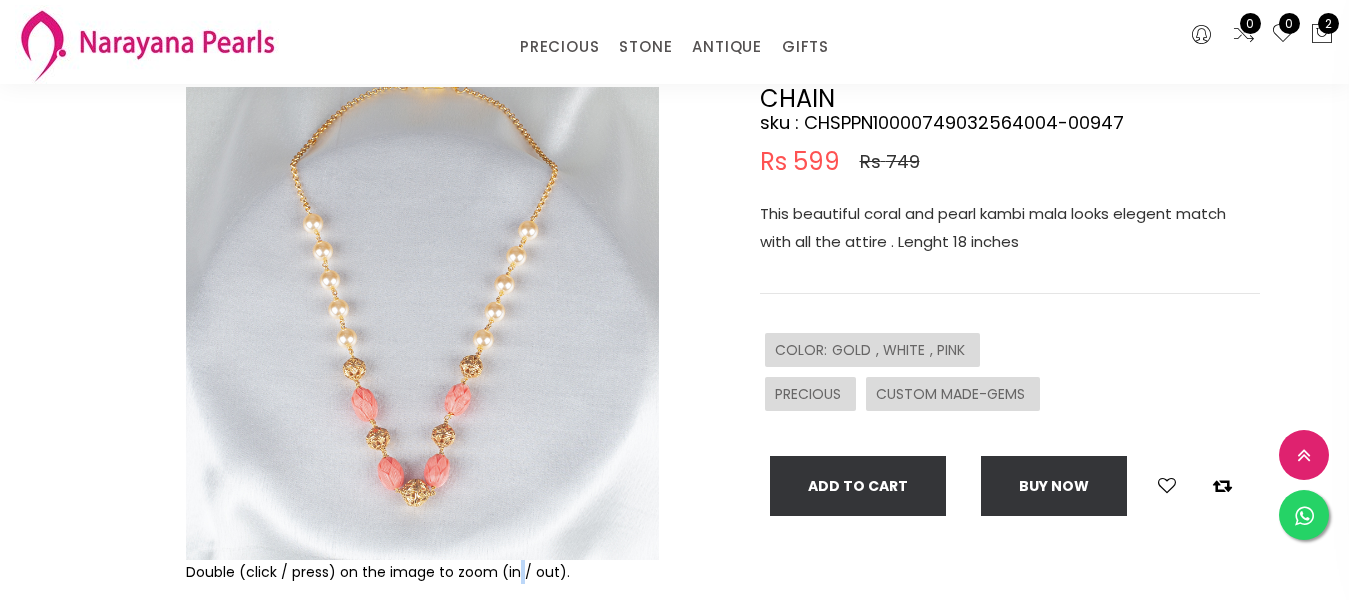 scroll, scrollTop: 200, scrollLeft: 0, axis: vertical 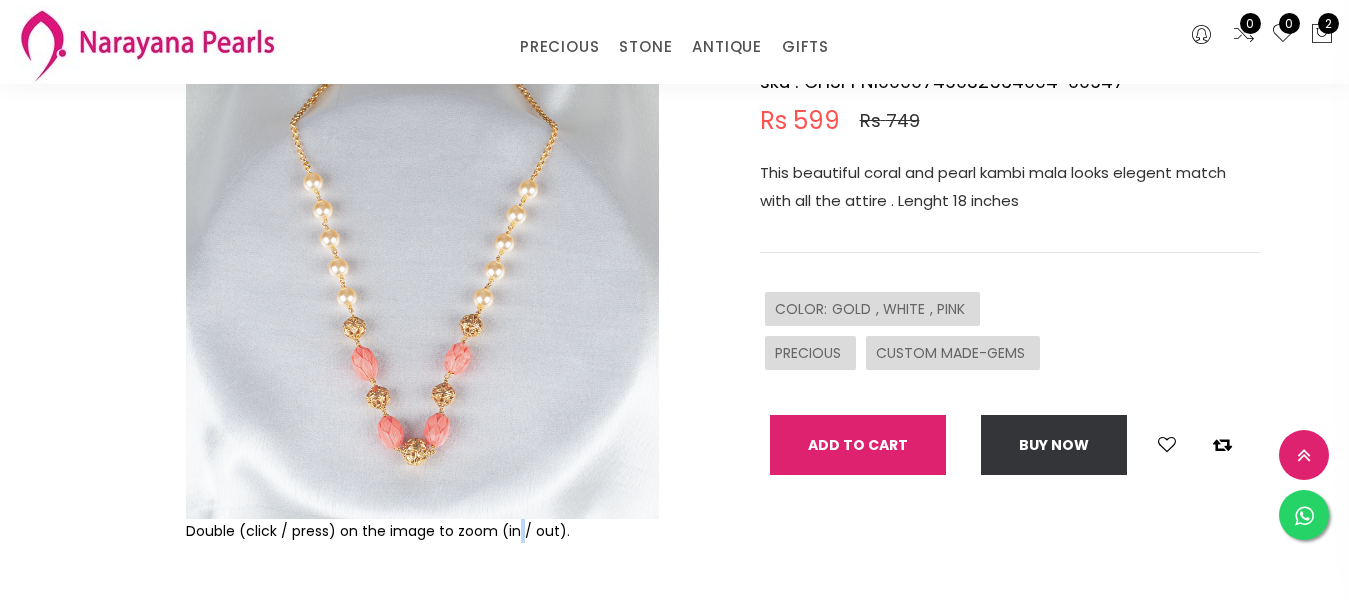 click on "Add To Cart" at bounding box center [858, 445] 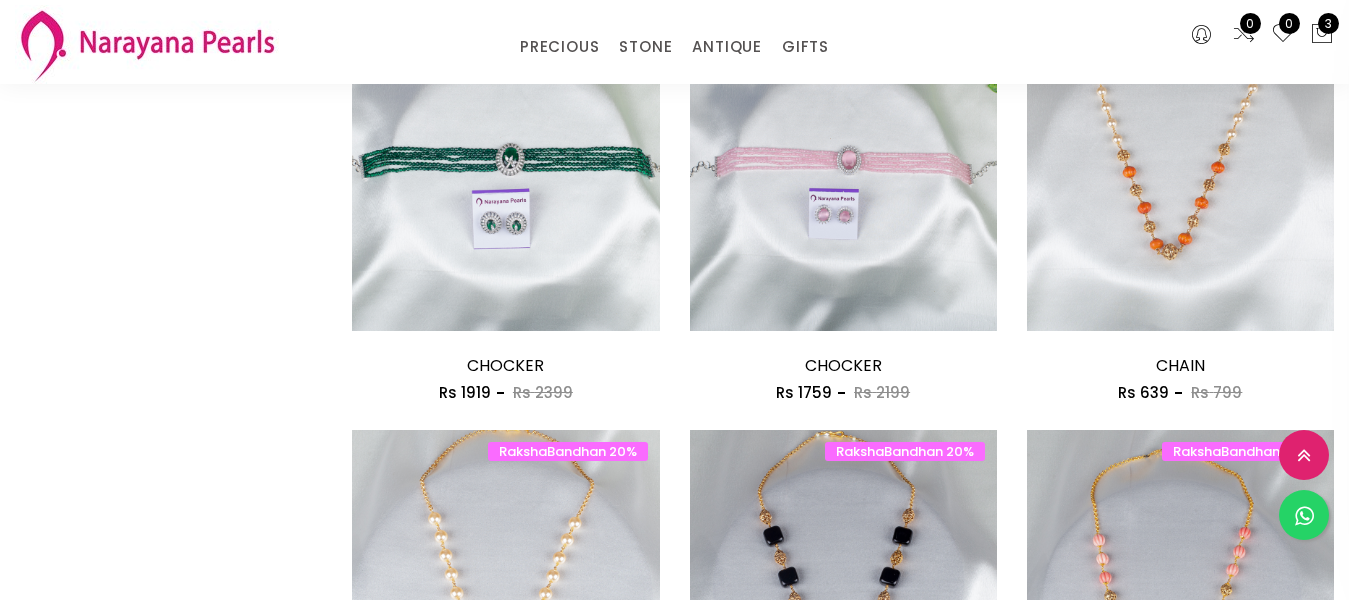 scroll, scrollTop: 2347, scrollLeft: 0, axis: vertical 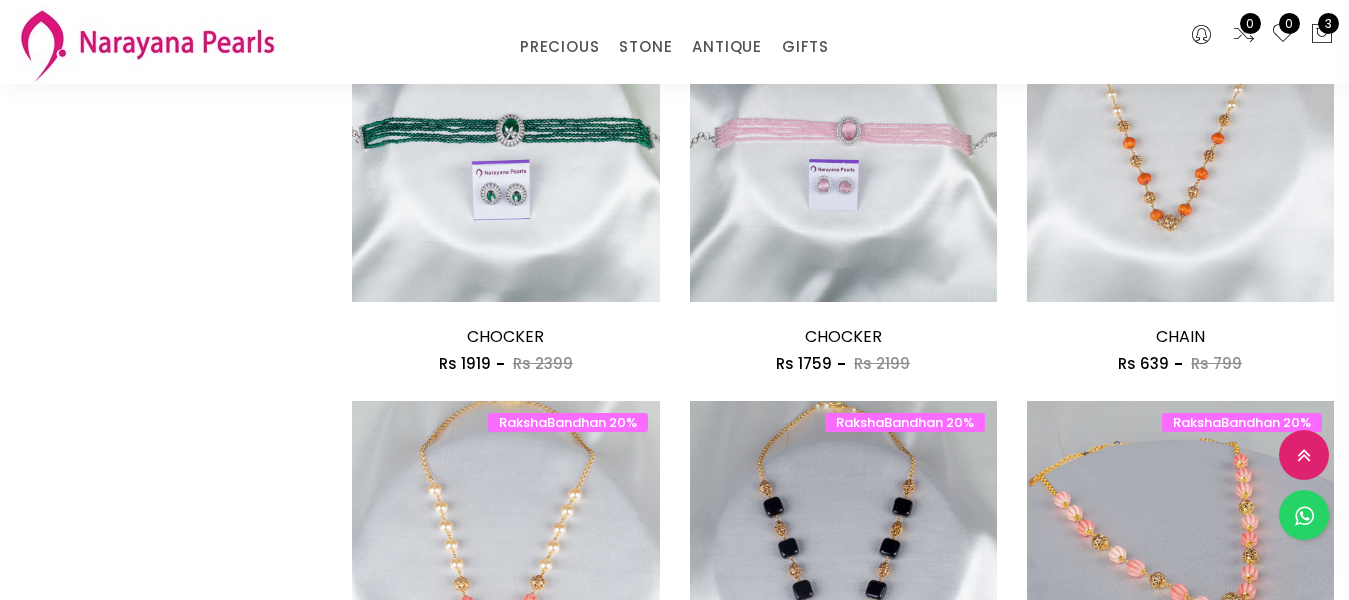 click at bounding box center (1180, 554) 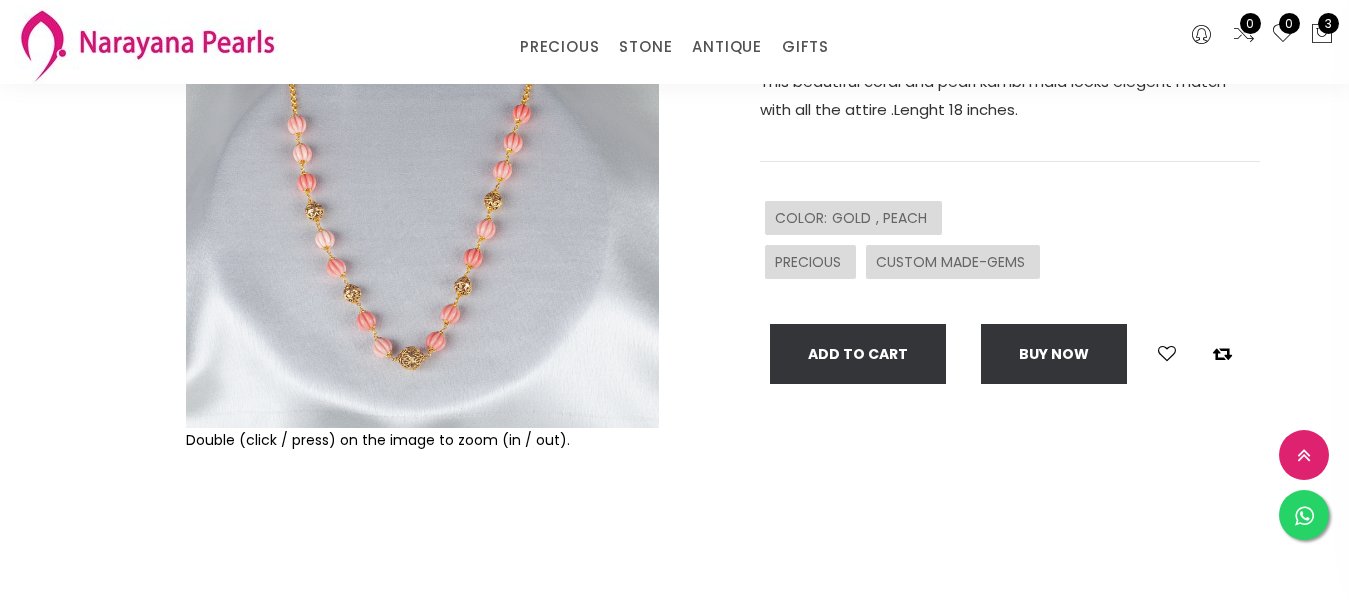 scroll, scrollTop: 300, scrollLeft: 0, axis: vertical 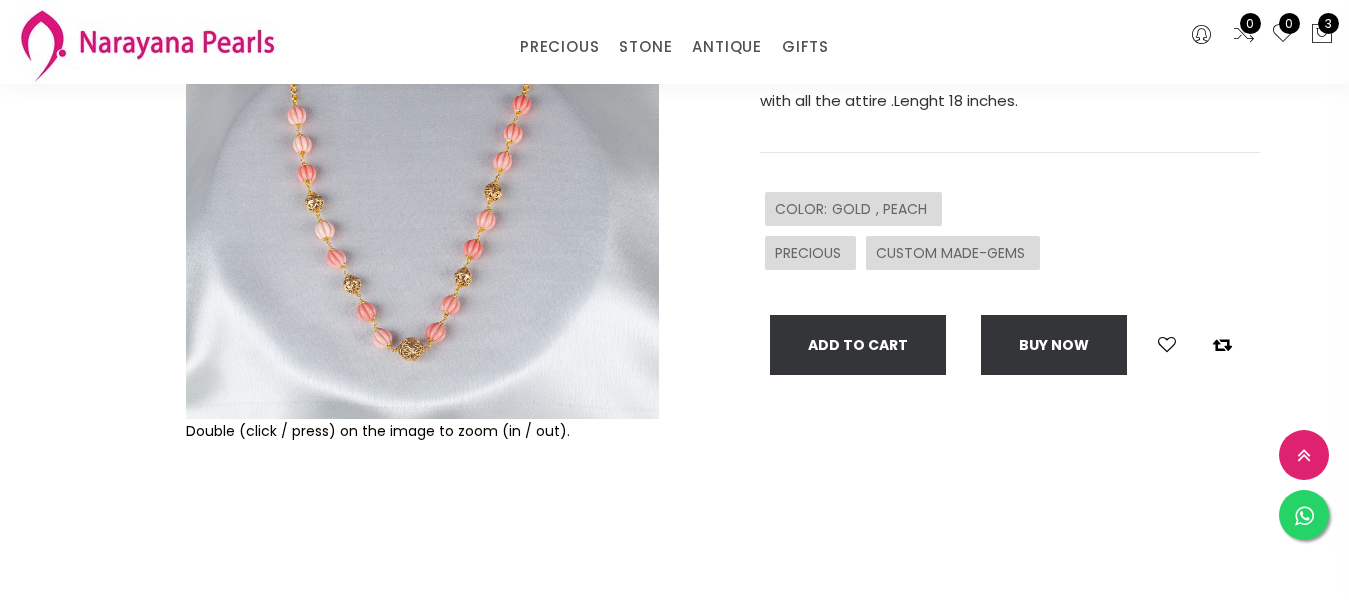 click at bounding box center [422, 182] 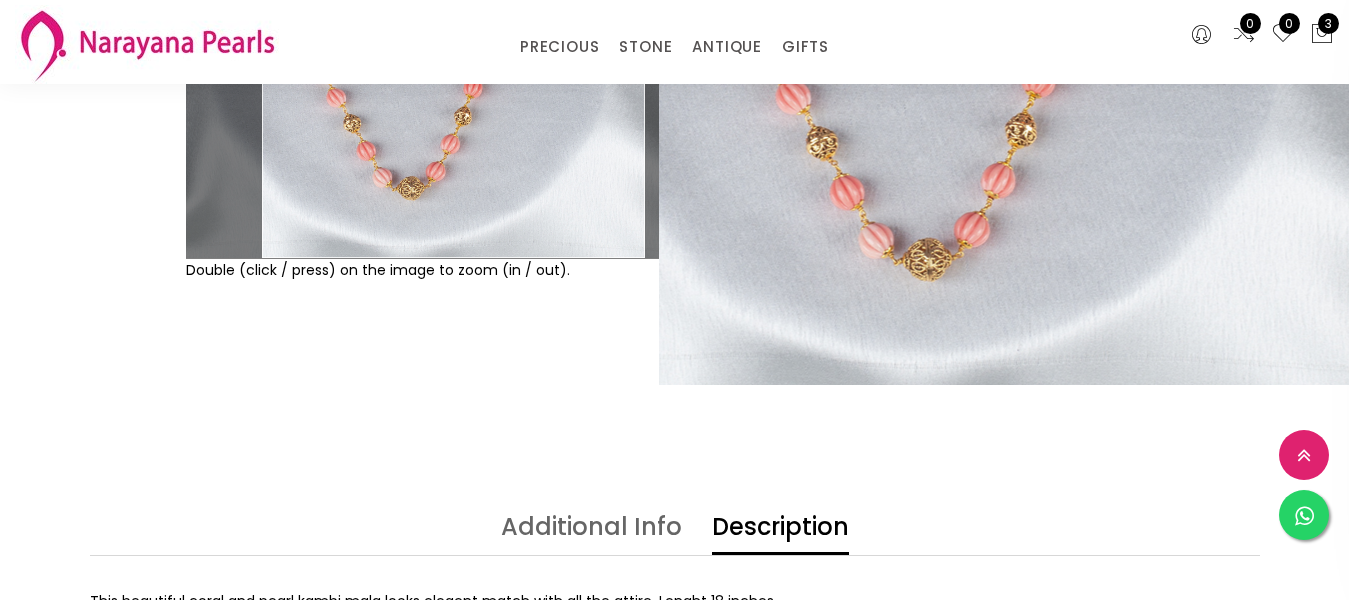 scroll, scrollTop: 500, scrollLeft: 0, axis: vertical 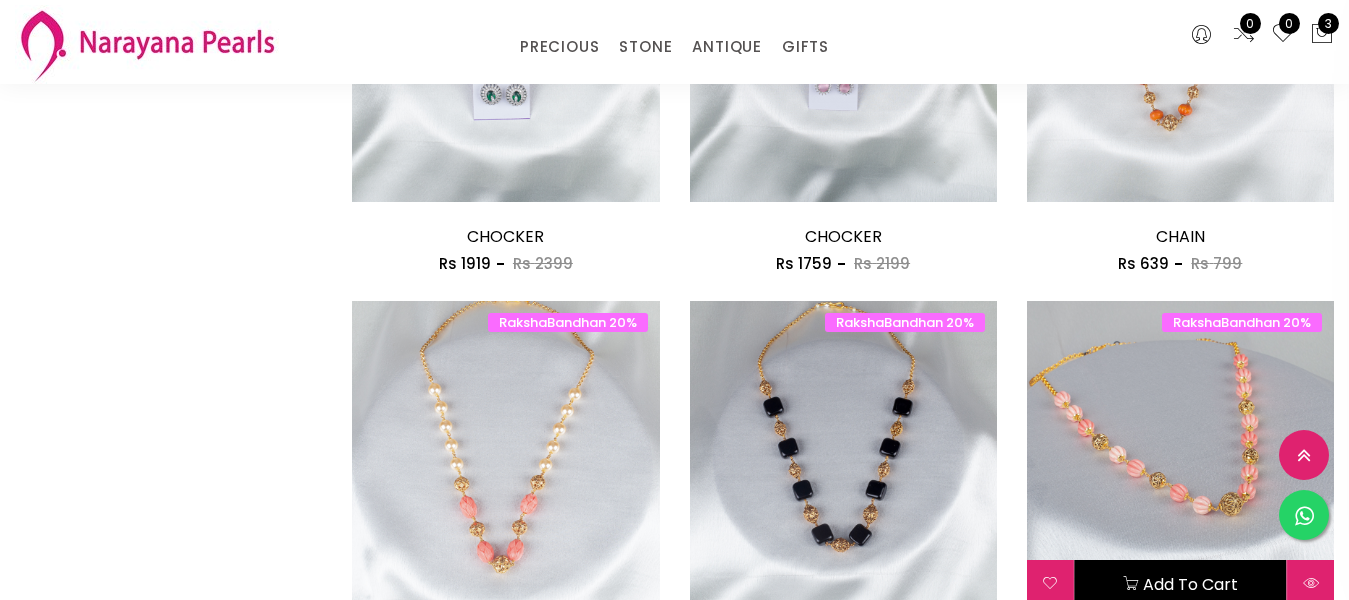 click on "Add to cart" at bounding box center [1180, 584] 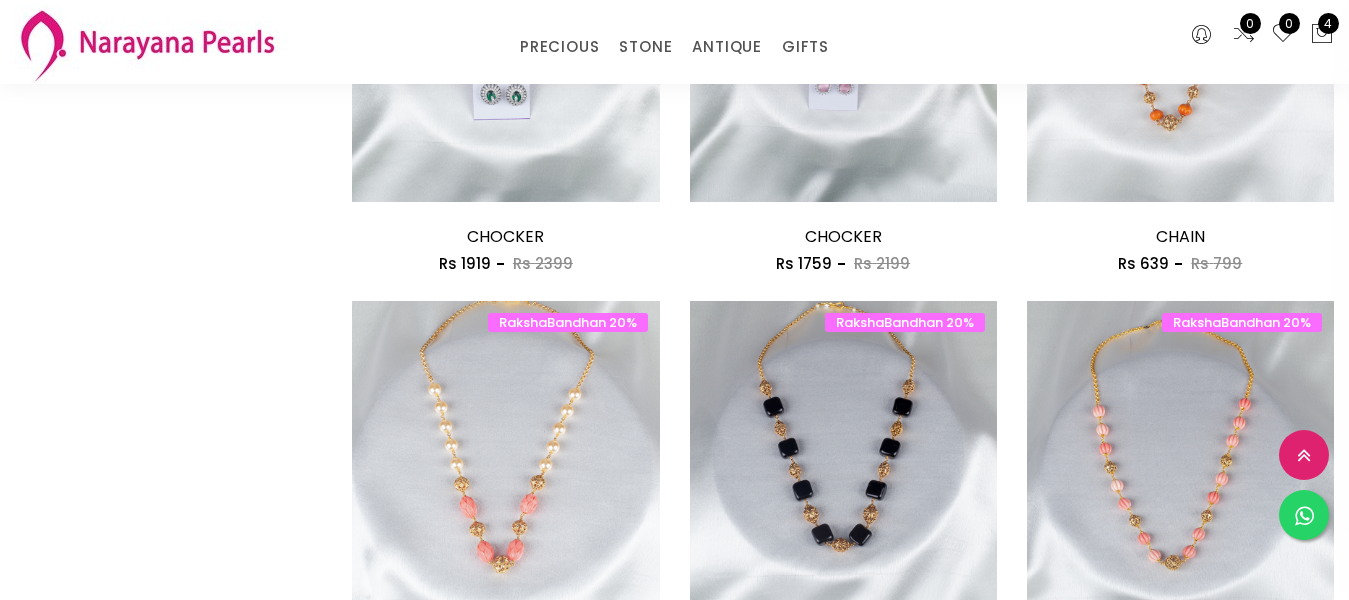 click on "3" at bounding box center (1118, 753) 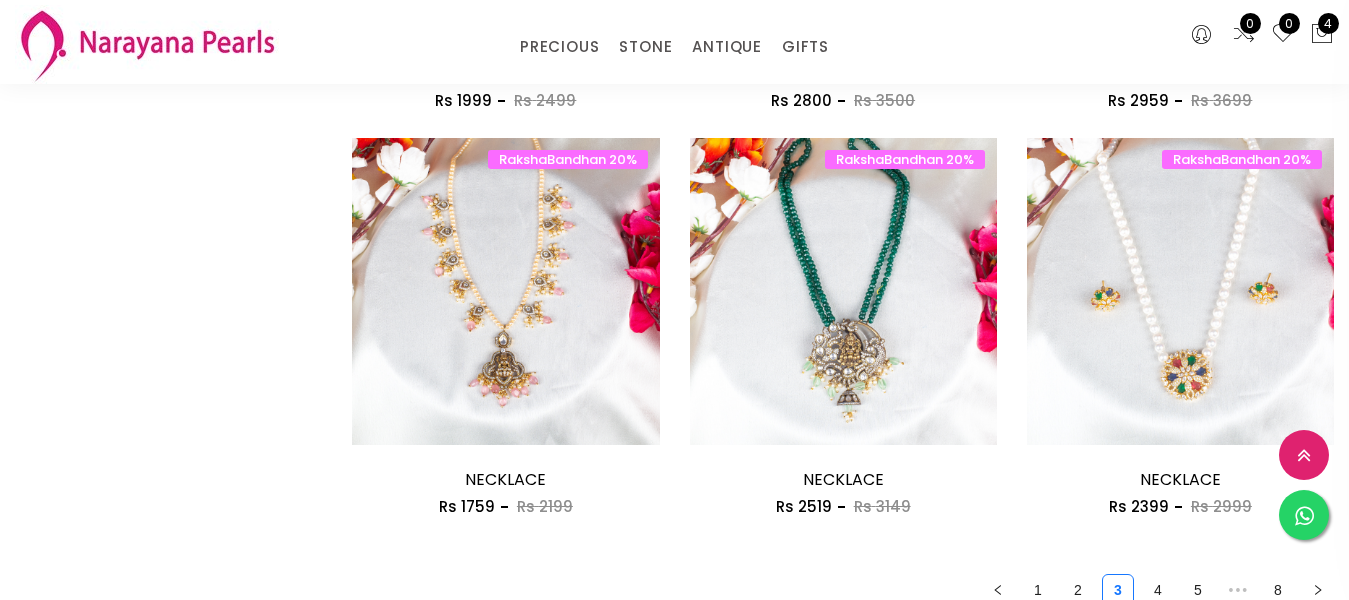 scroll, scrollTop: 2500, scrollLeft: 0, axis: vertical 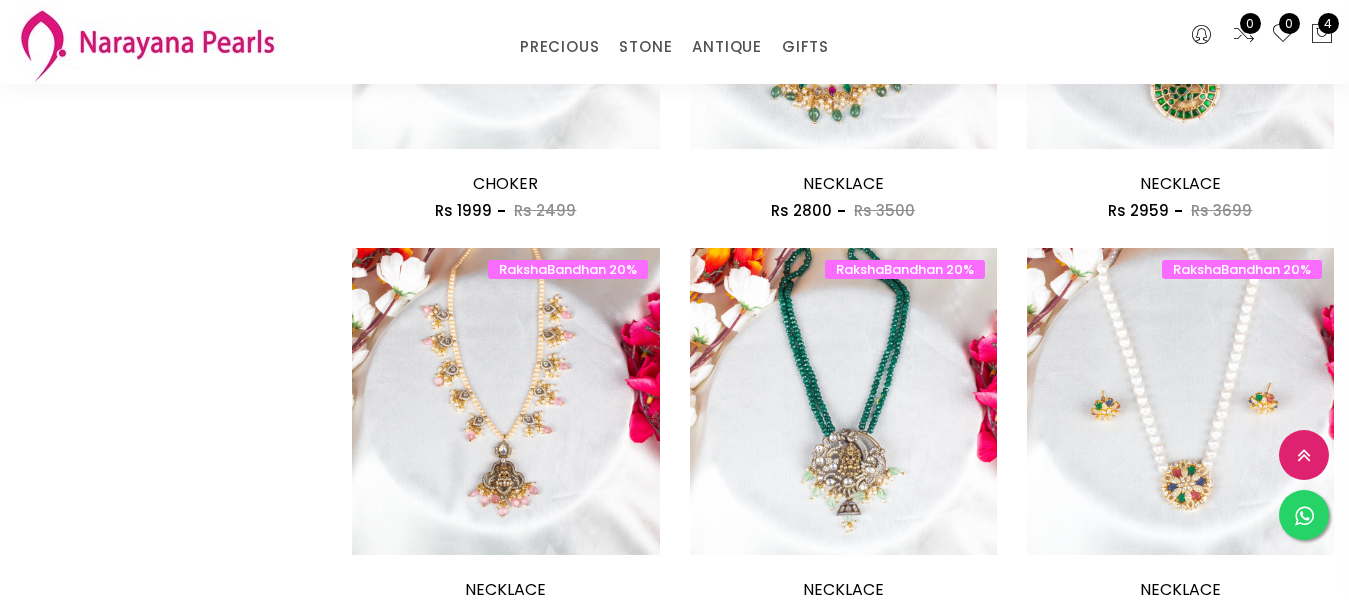 click on "4" at bounding box center [1158, 700] 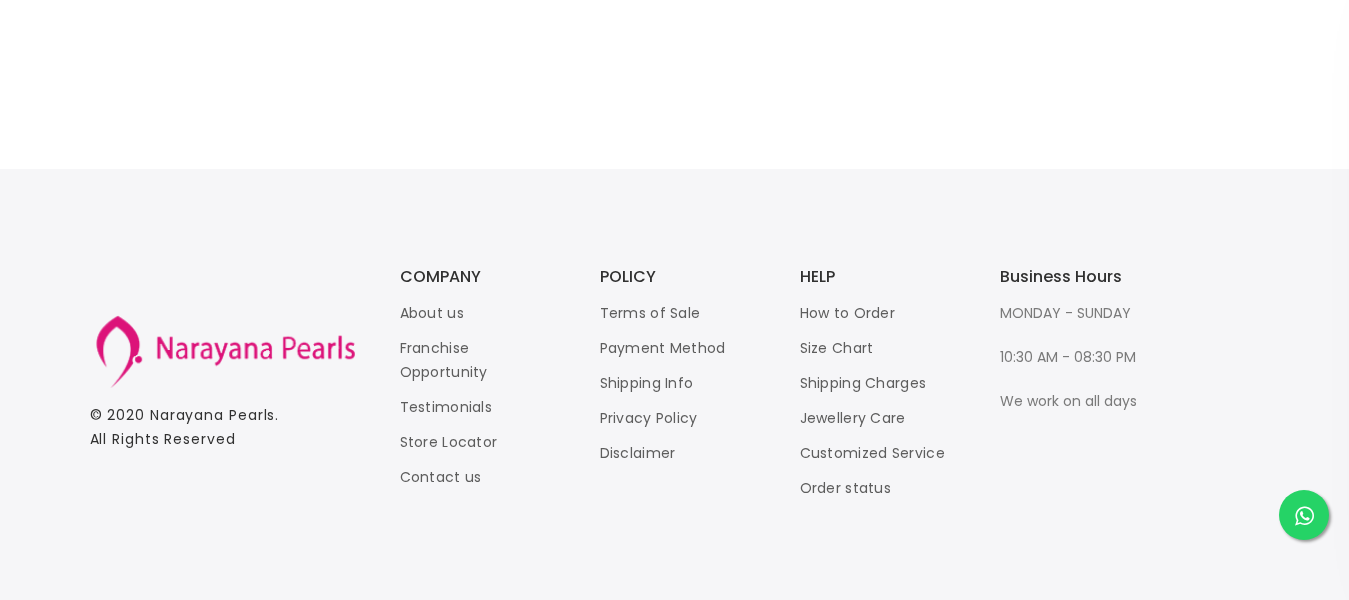 click on "Default Price - High to Low Price - Low to High 0  products found 1" at bounding box center [843, -386] 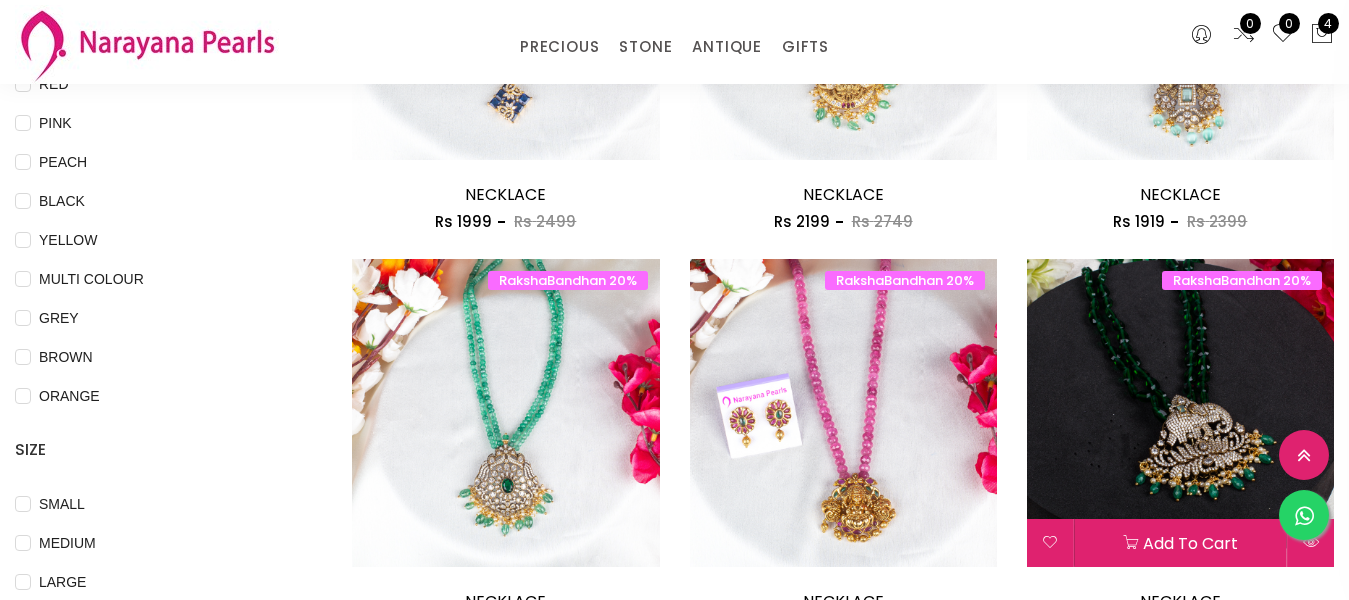 scroll, scrollTop: 500, scrollLeft: 0, axis: vertical 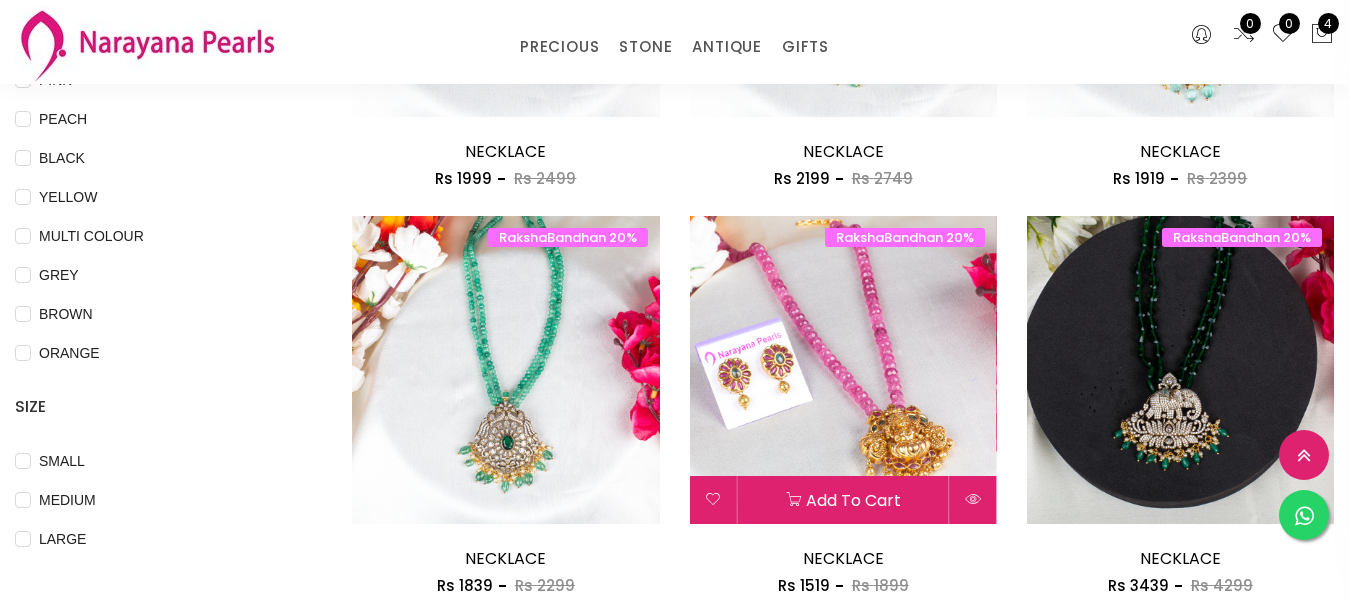 click at bounding box center (843, 369) 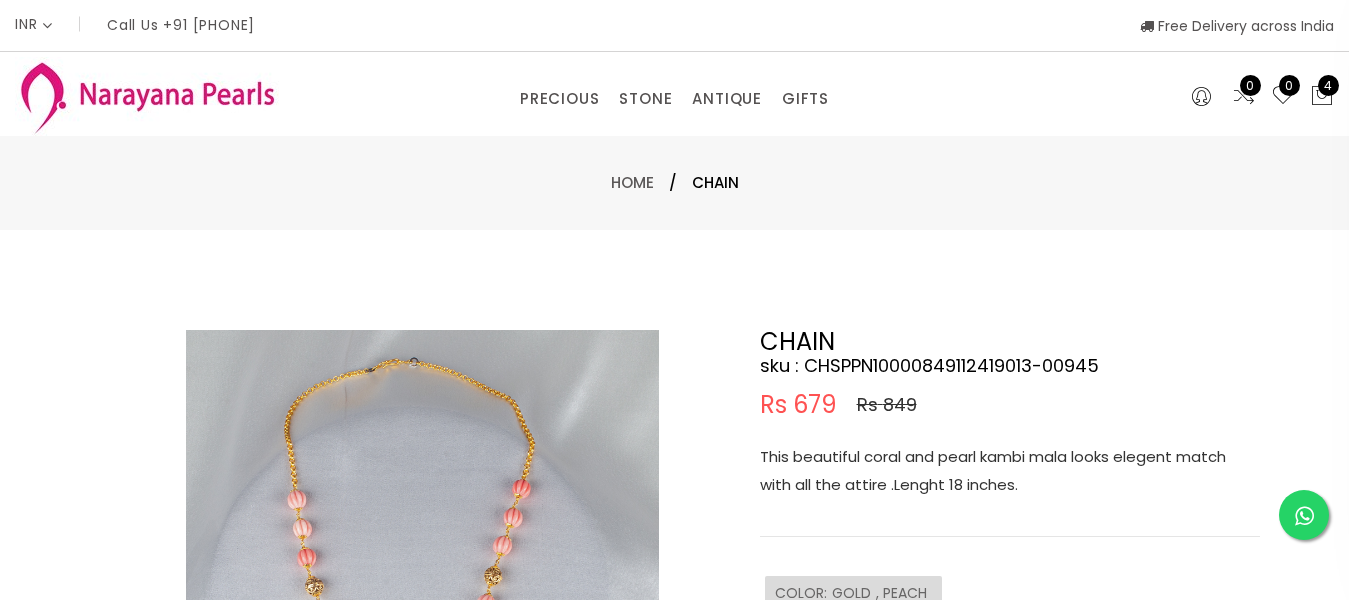 click on "CHAIN sku : CHSPPN10000849112419013-00945 Rs   679   Rs   849 This beautiful coral and pearl kambi mala looks elegent match with all the attire .Lenght 18 inches. COLOR  : GOLD , PEACH PRECIOUS CUSTOM MADE-GEMS  Remove from cart  Buy now" at bounding box center [1010, 551] 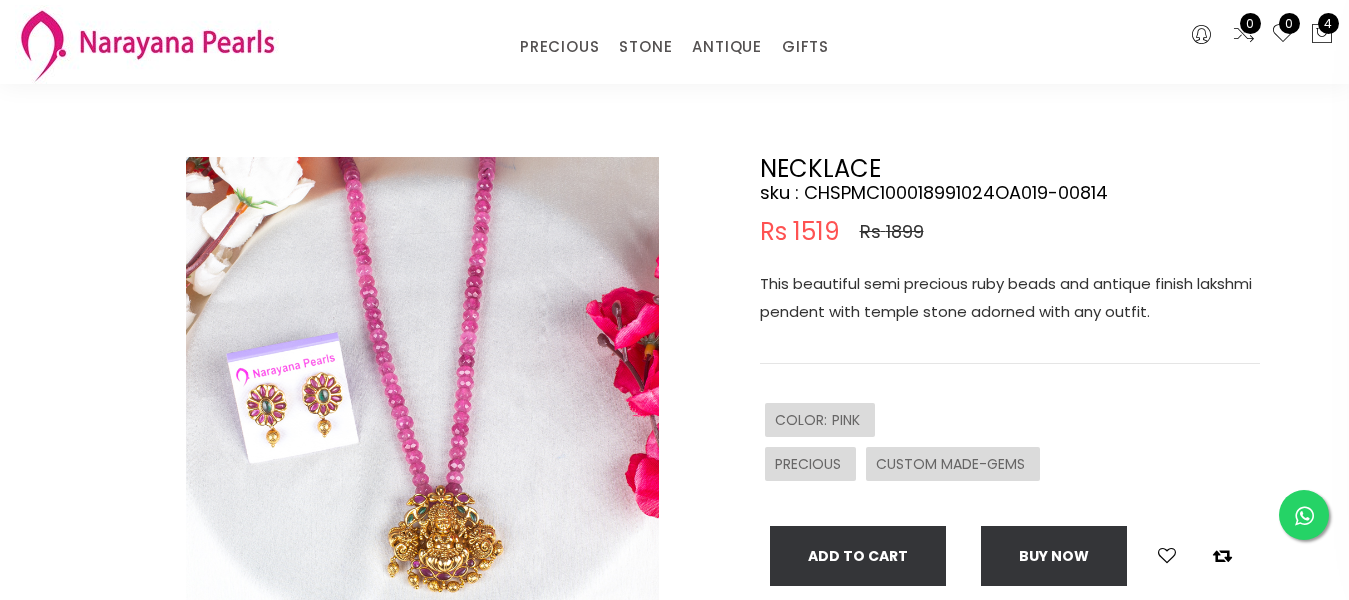 scroll, scrollTop: 100, scrollLeft: 0, axis: vertical 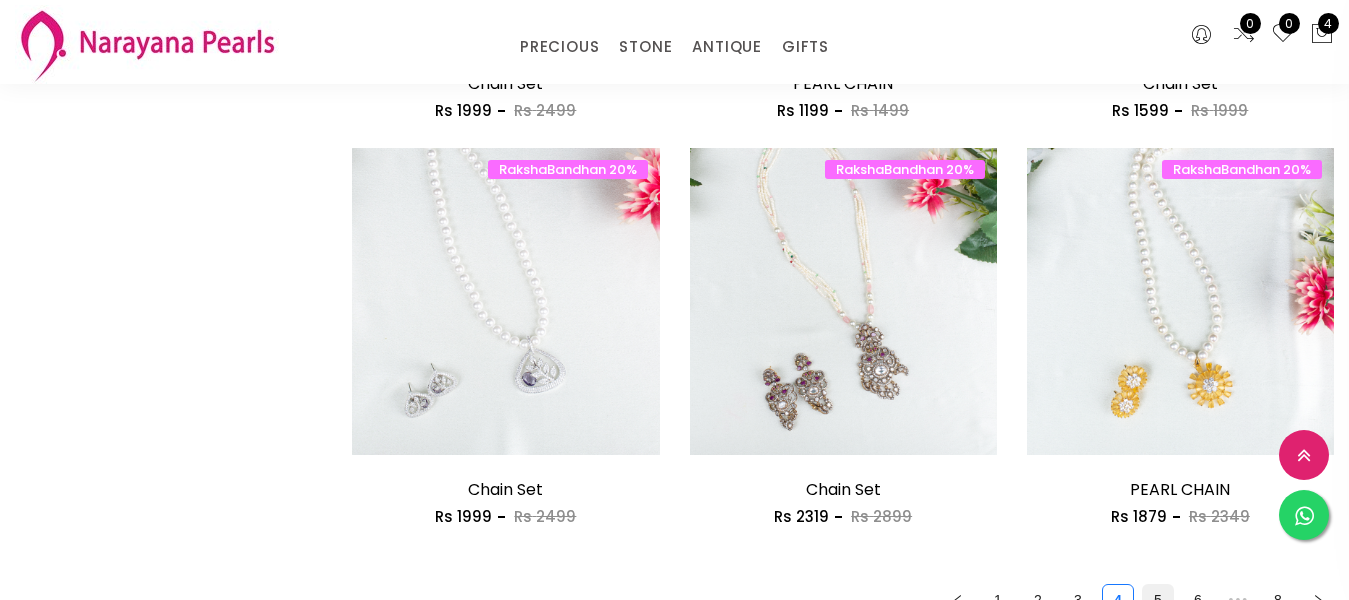 click on "5" at bounding box center [1158, 600] 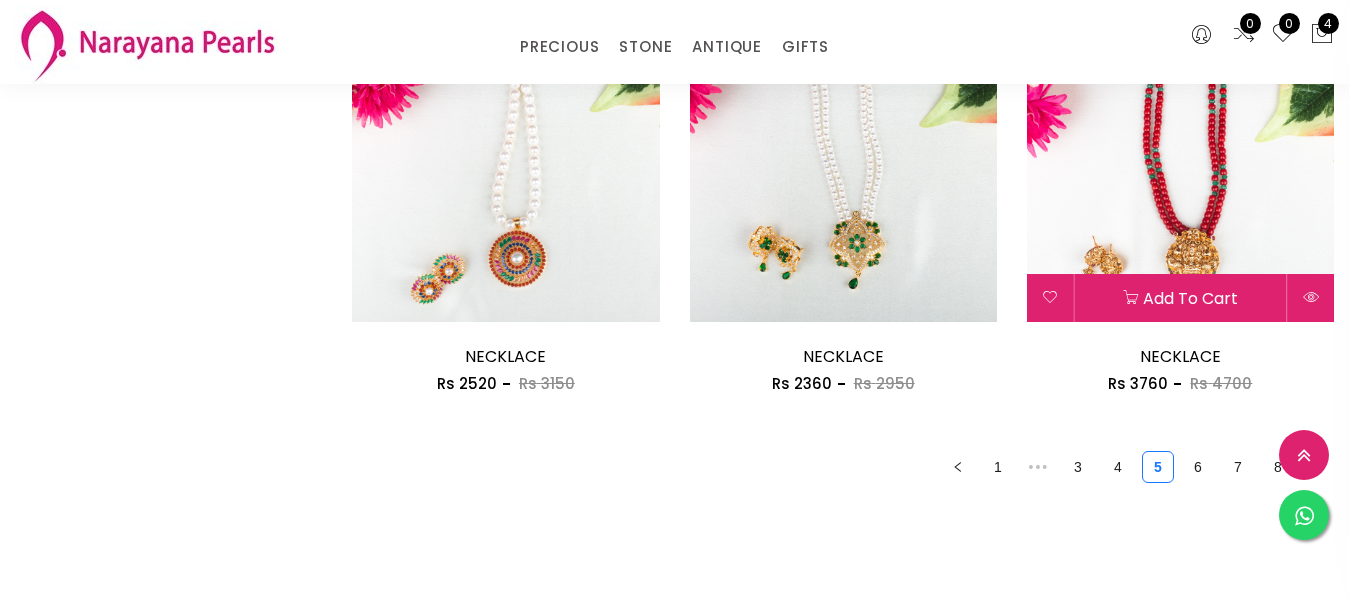 scroll, scrollTop: 2800, scrollLeft: 0, axis: vertical 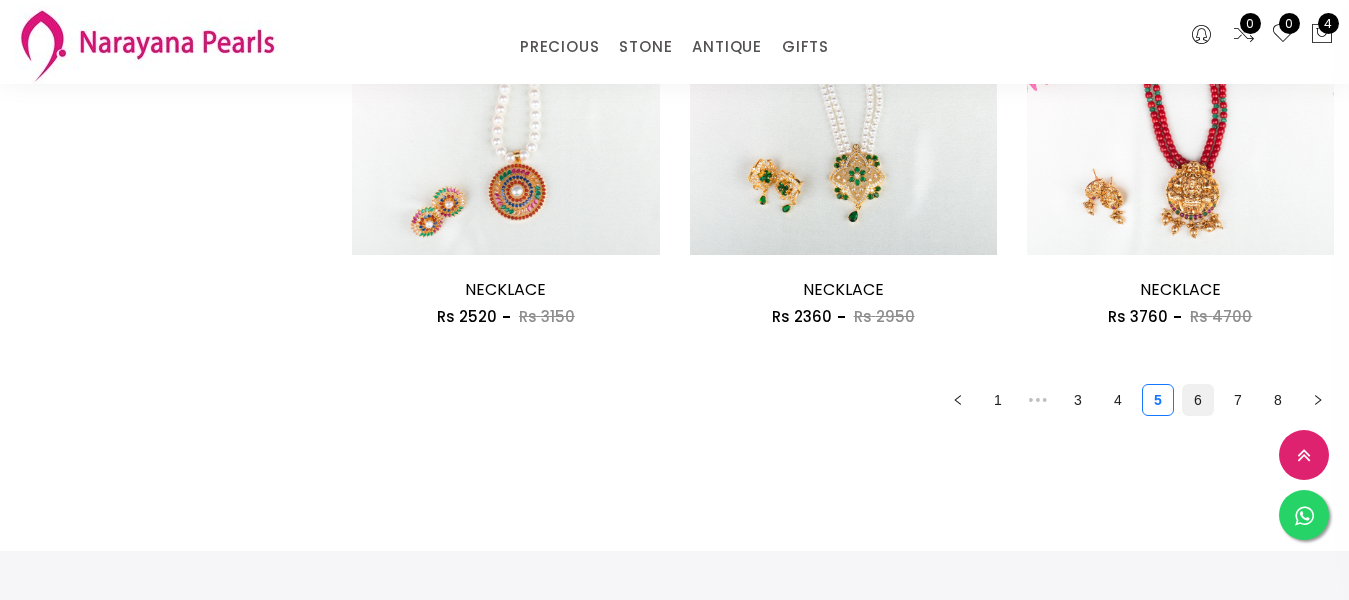 click on "6" at bounding box center [1198, 400] 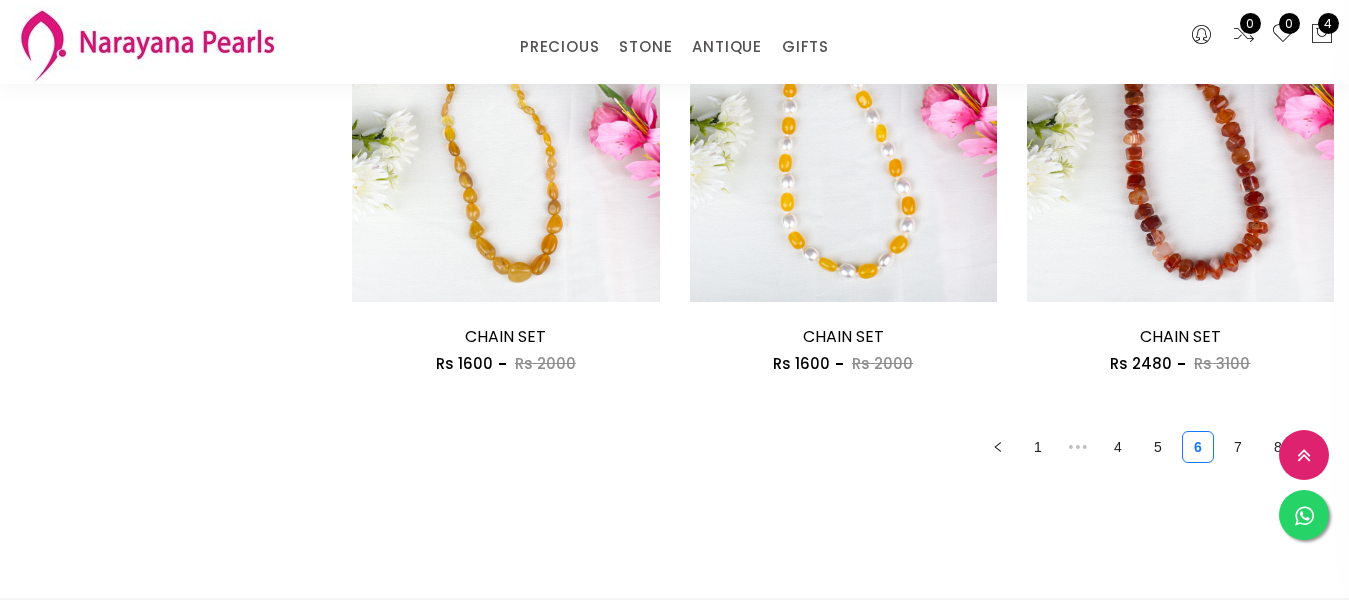 scroll, scrollTop: 2800, scrollLeft: 0, axis: vertical 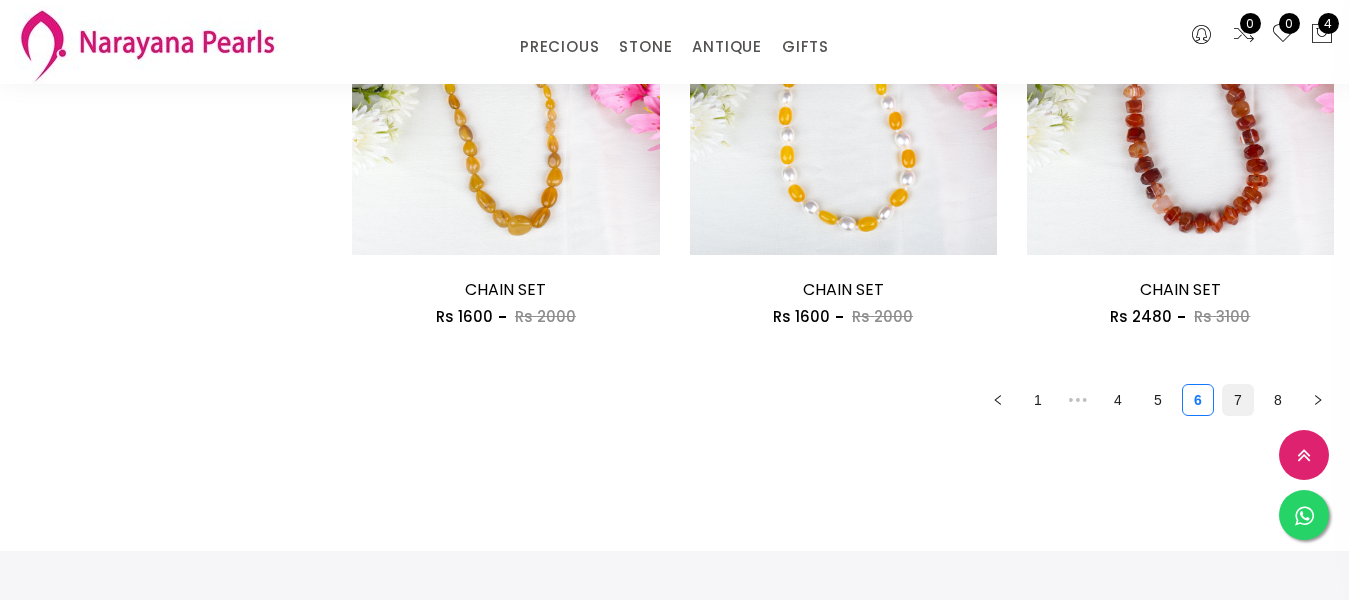 click on "7" at bounding box center (1238, 400) 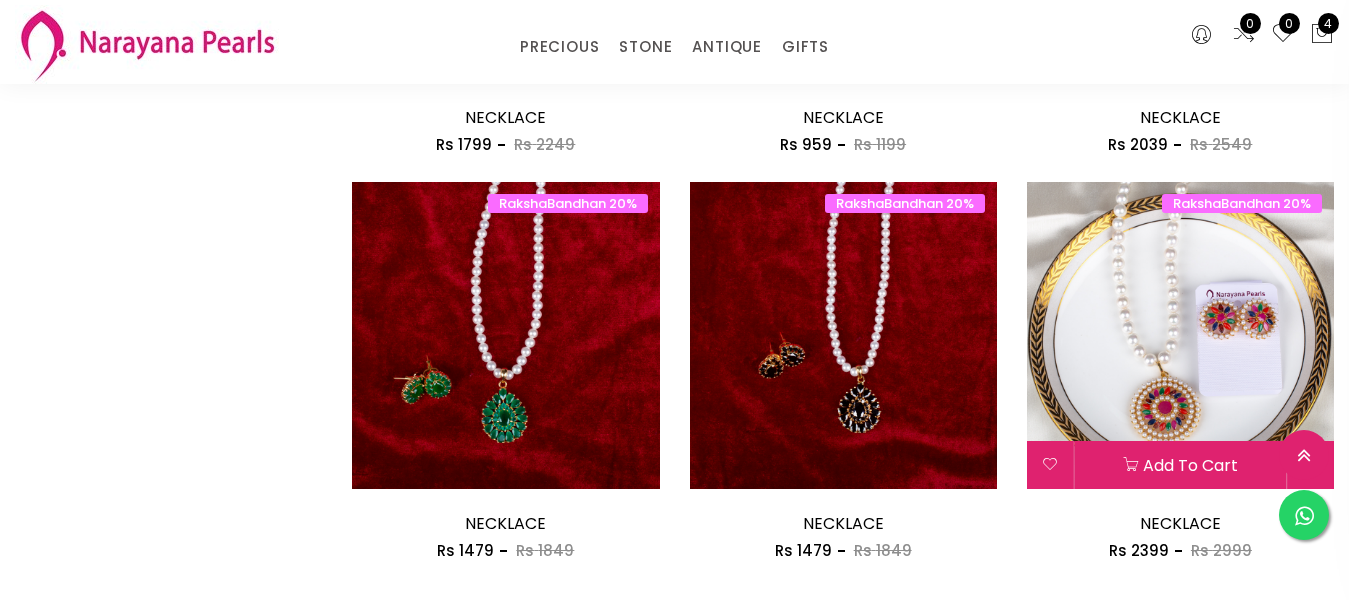scroll, scrollTop: 2600, scrollLeft: 0, axis: vertical 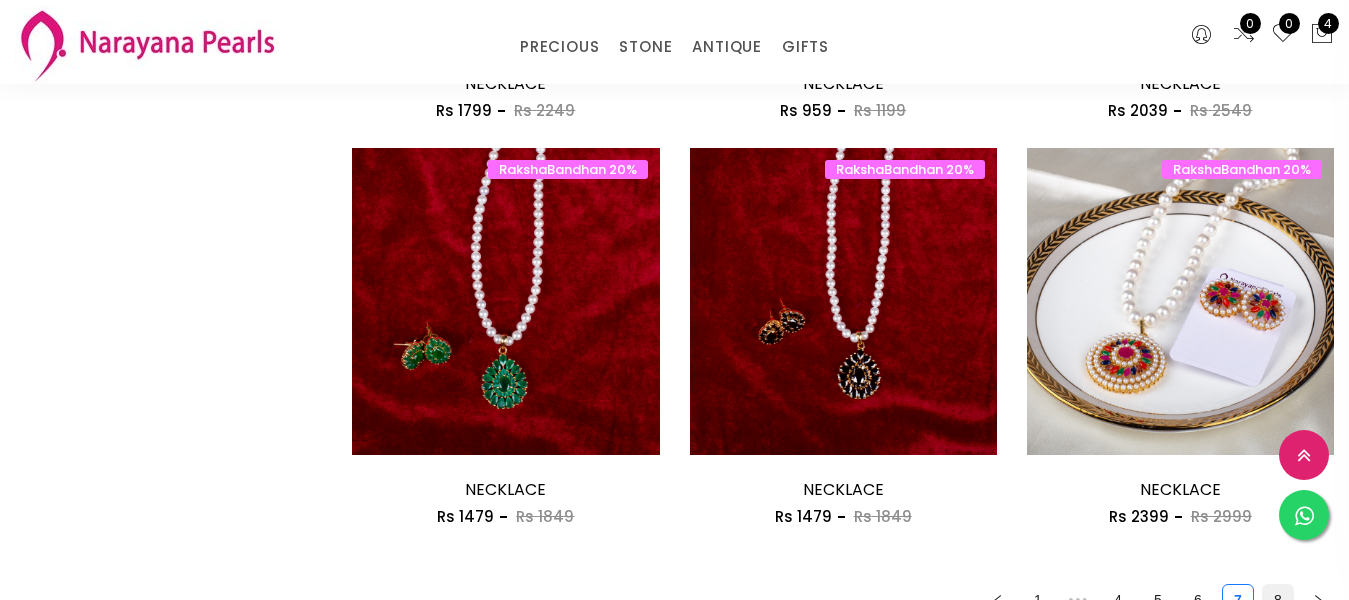 click on "8" at bounding box center (1278, 600) 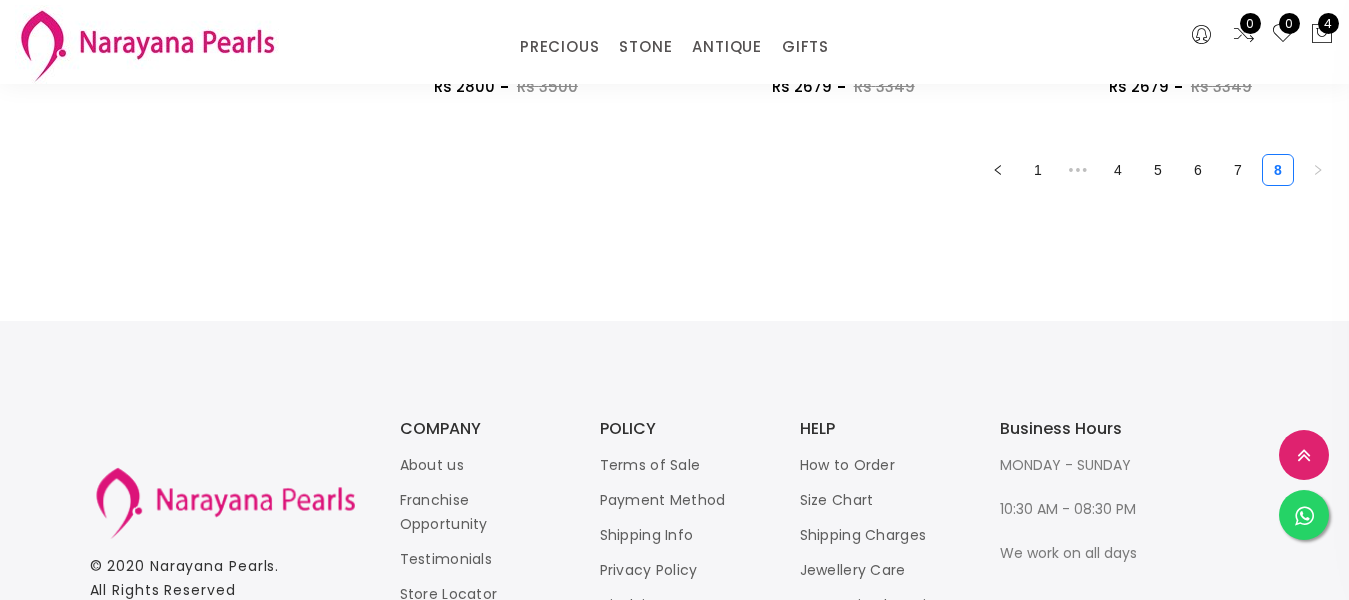 scroll, scrollTop: 695, scrollLeft: 0, axis: vertical 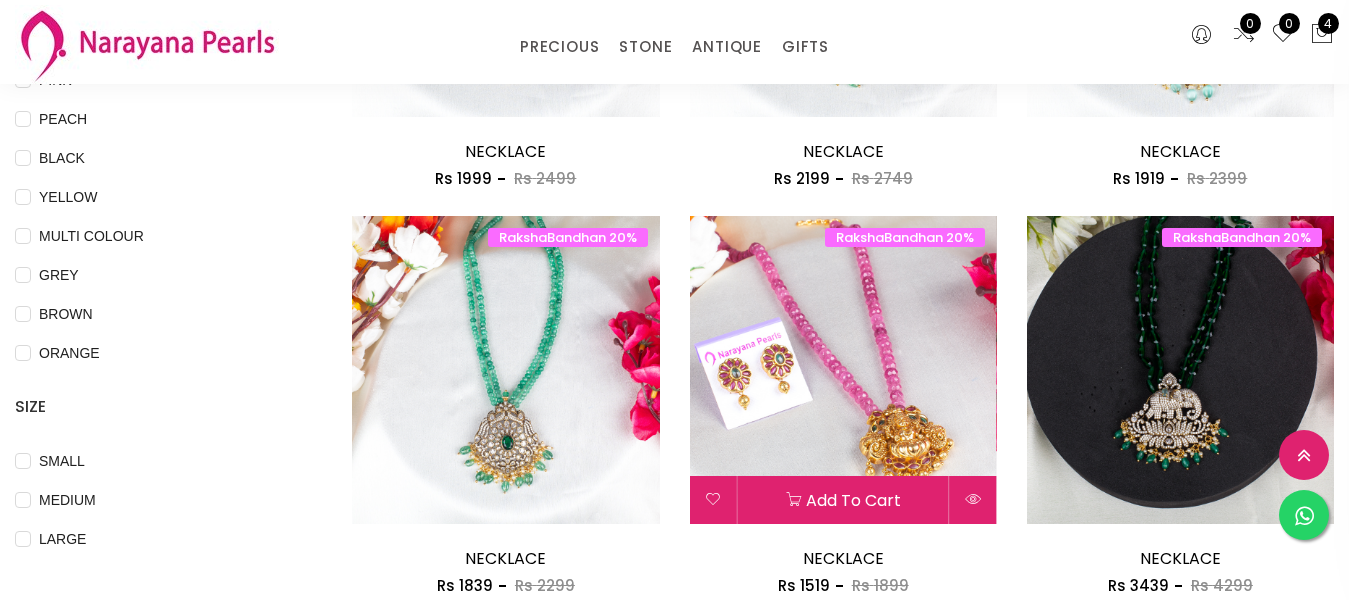 click at bounding box center [843, 369] 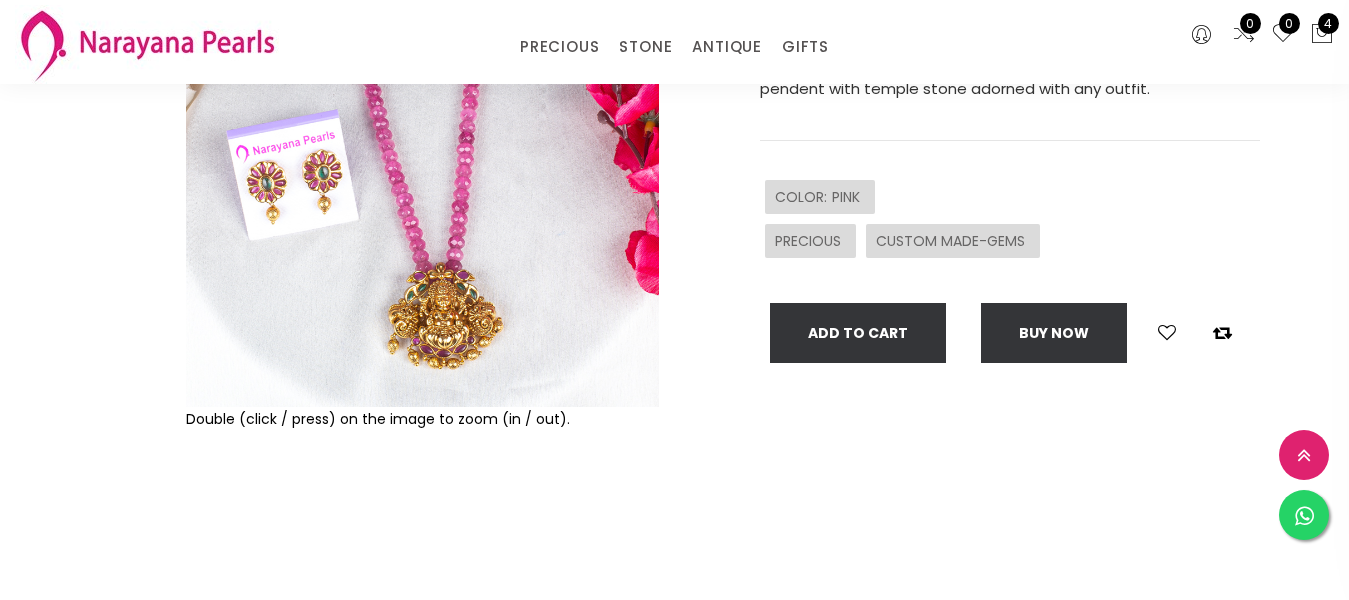 scroll, scrollTop: 300, scrollLeft: 0, axis: vertical 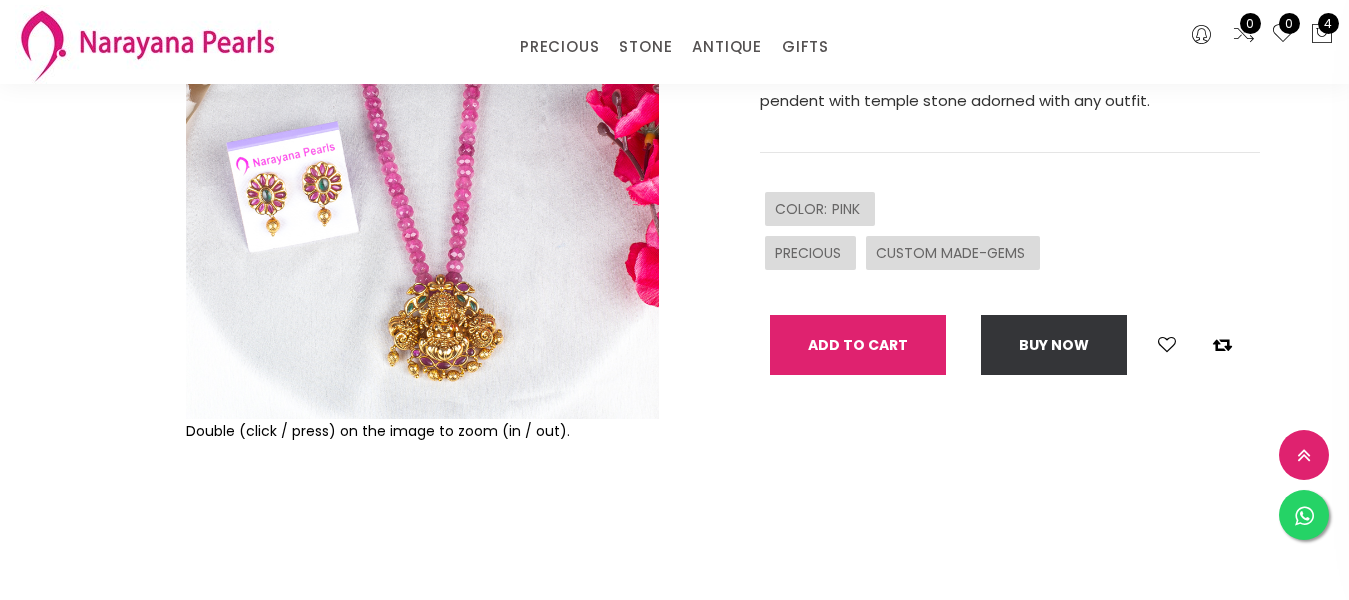 click on "Add To Cart" at bounding box center (858, 345) 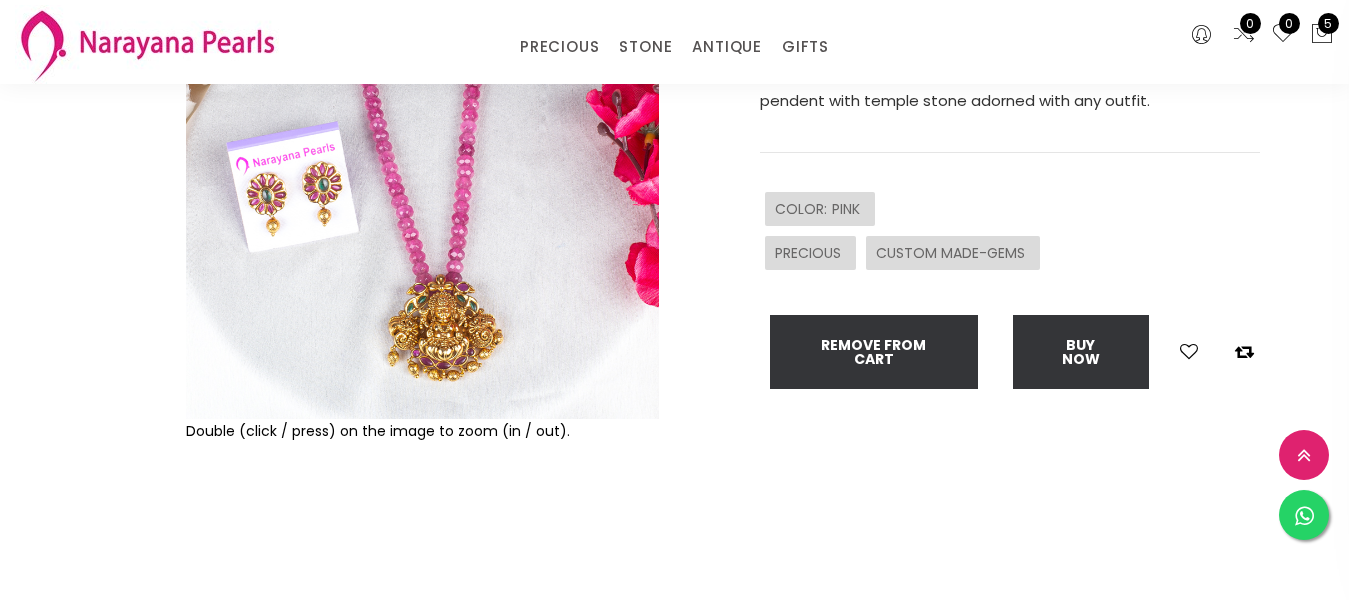 click at bounding box center (422, 182) 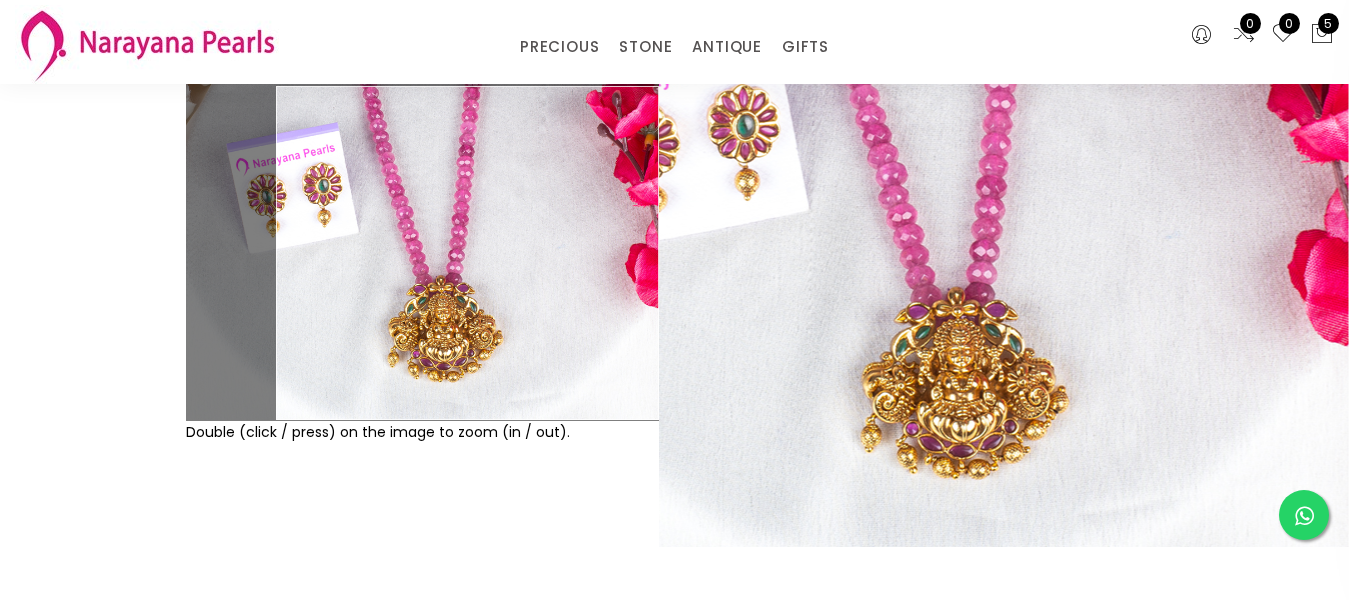 scroll, scrollTop: 300, scrollLeft: 0, axis: vertical 